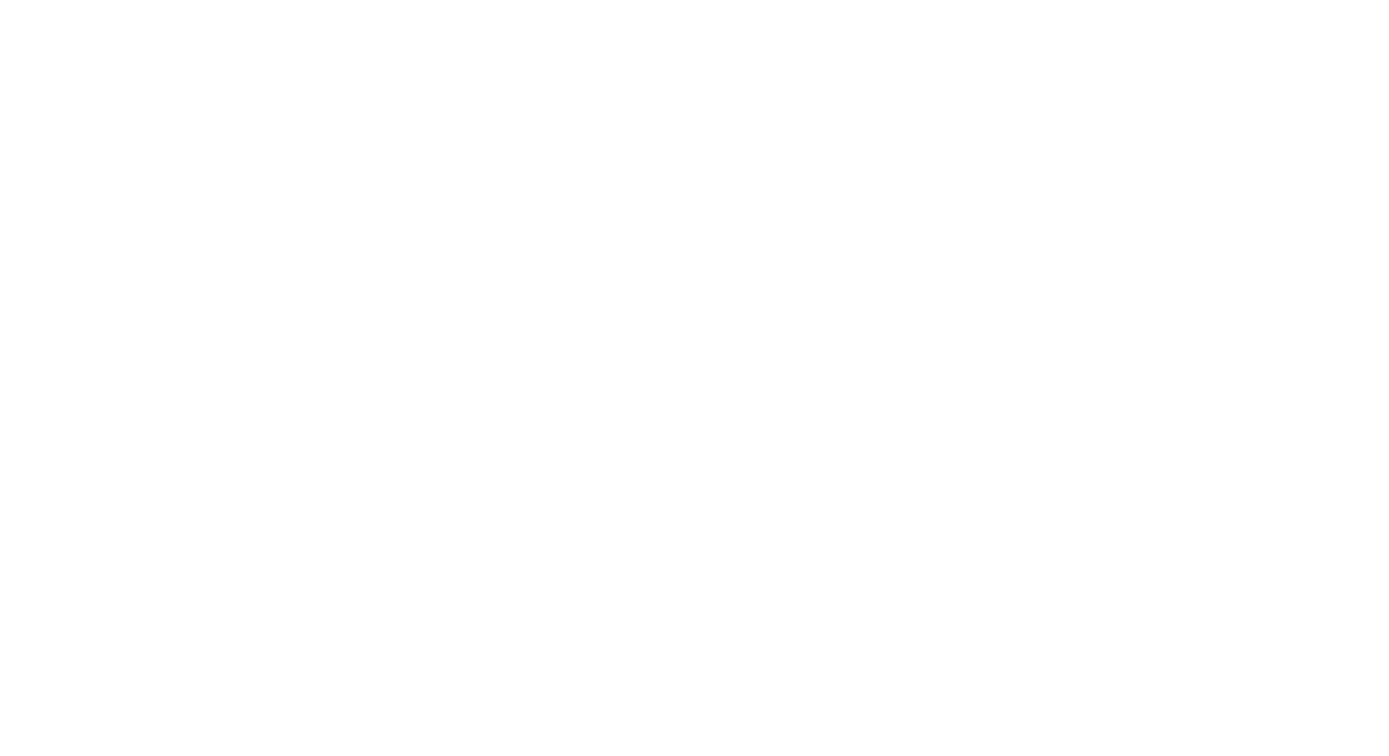 scroll, scrollTop: 0, scrollLeft: 0, axis: both 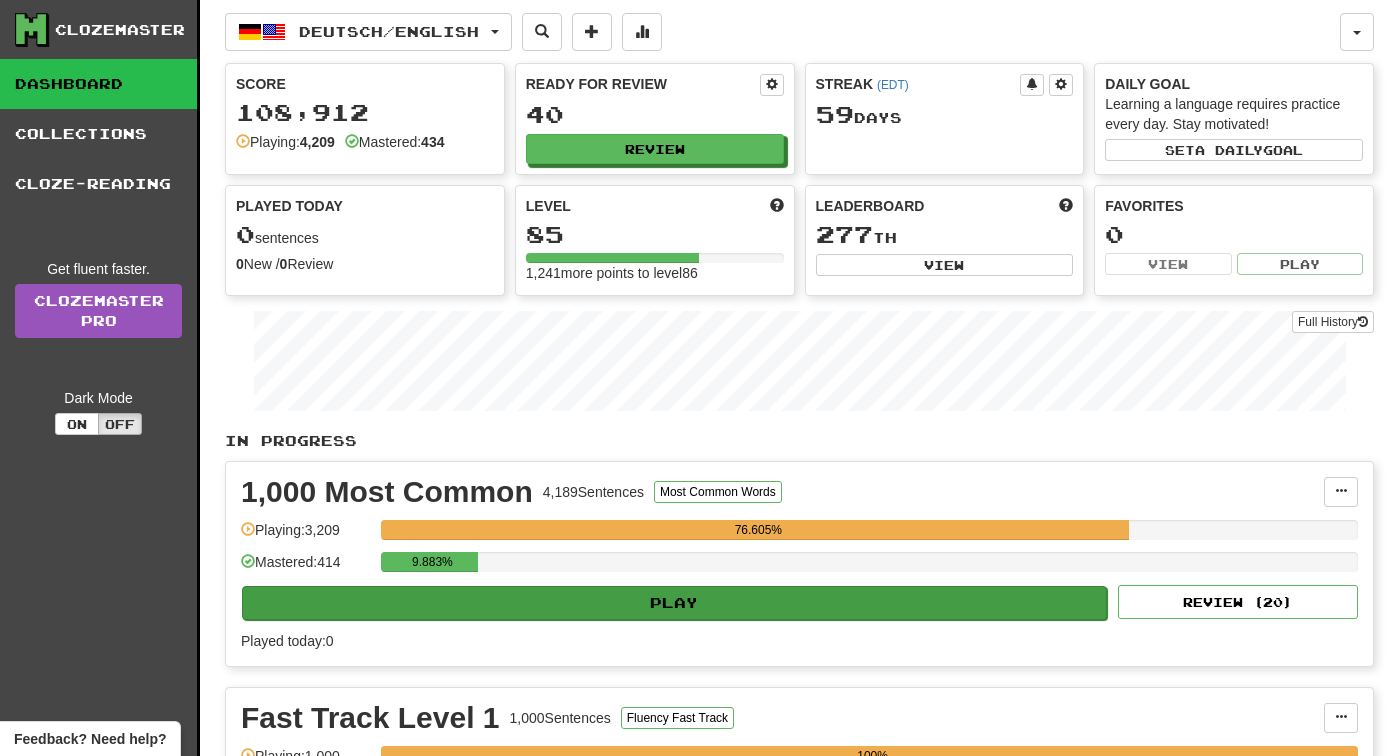 click on "Play" at bounding box center [674, 603] 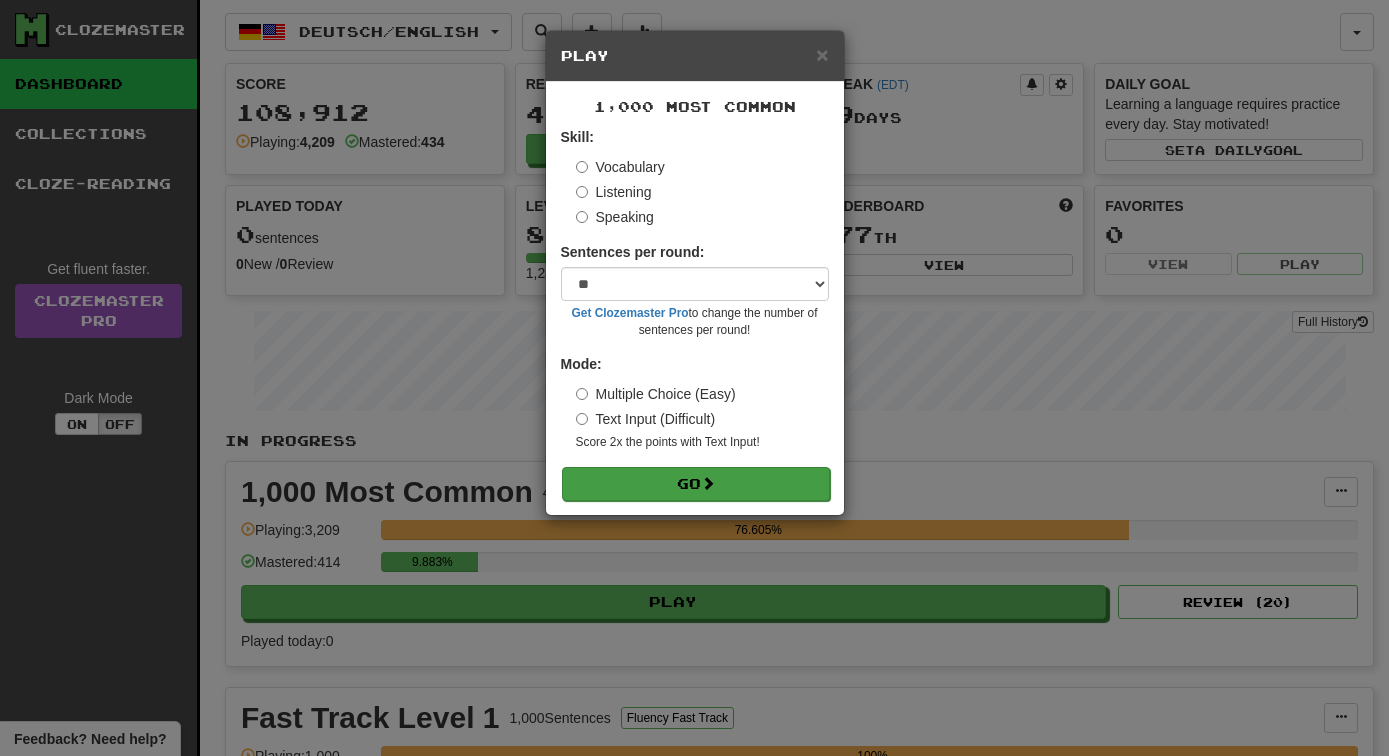 click on "Go" at bounding box center [696, 484] 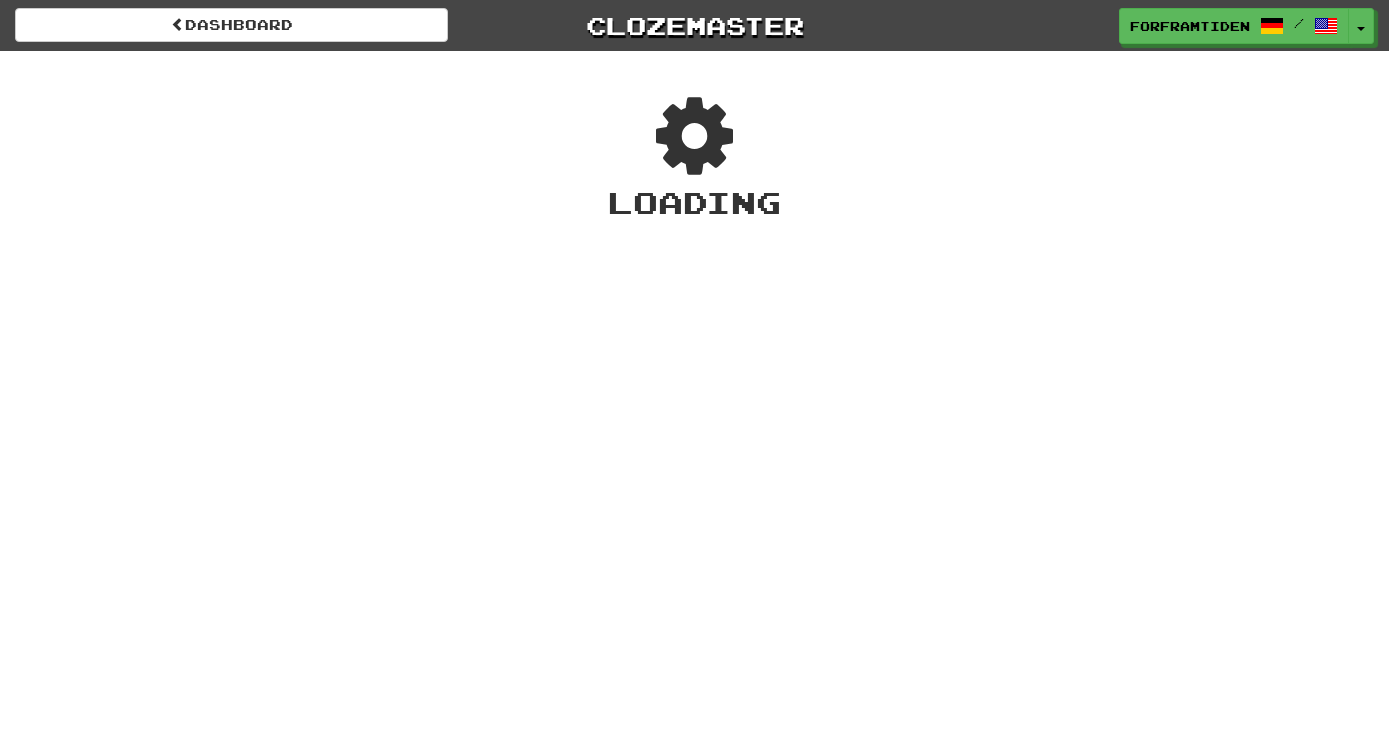 scroll, scrollTop: 0, scrollLeft: 0, axis: both 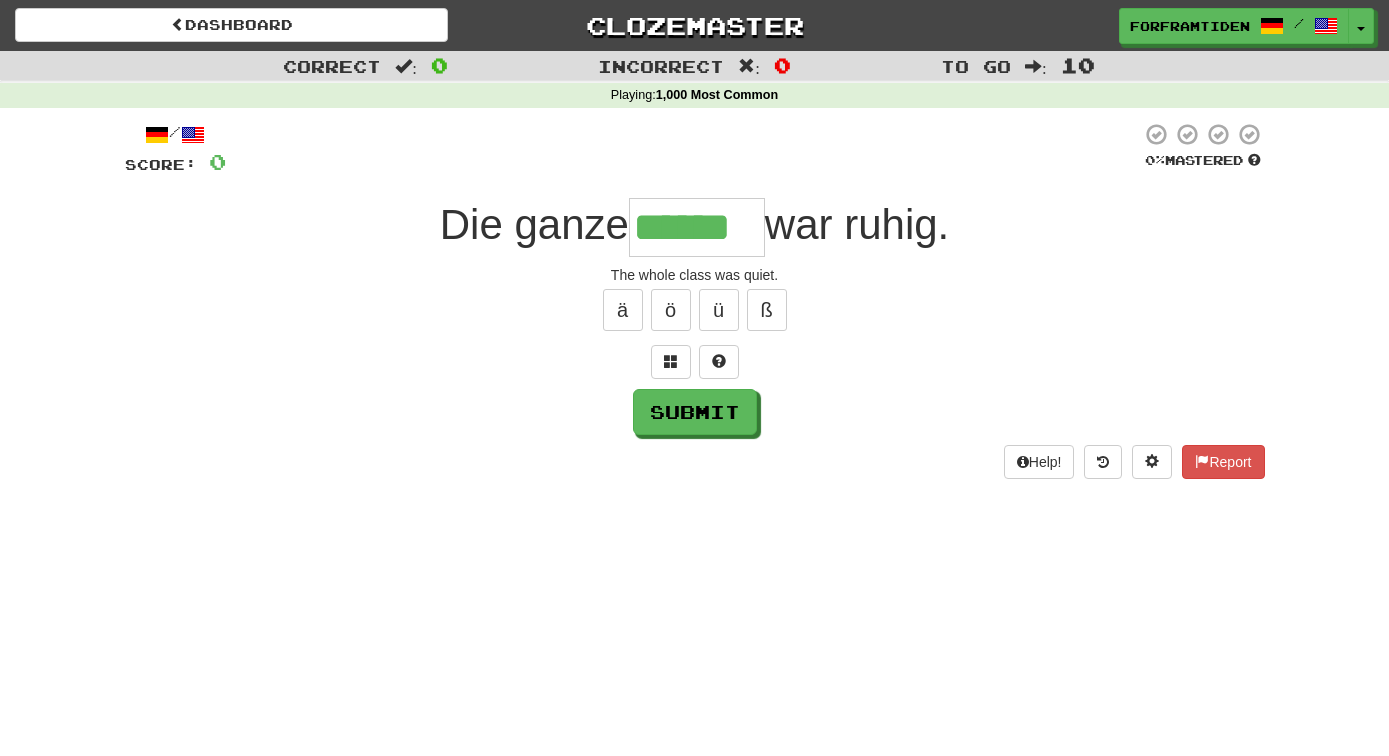 type on "******" 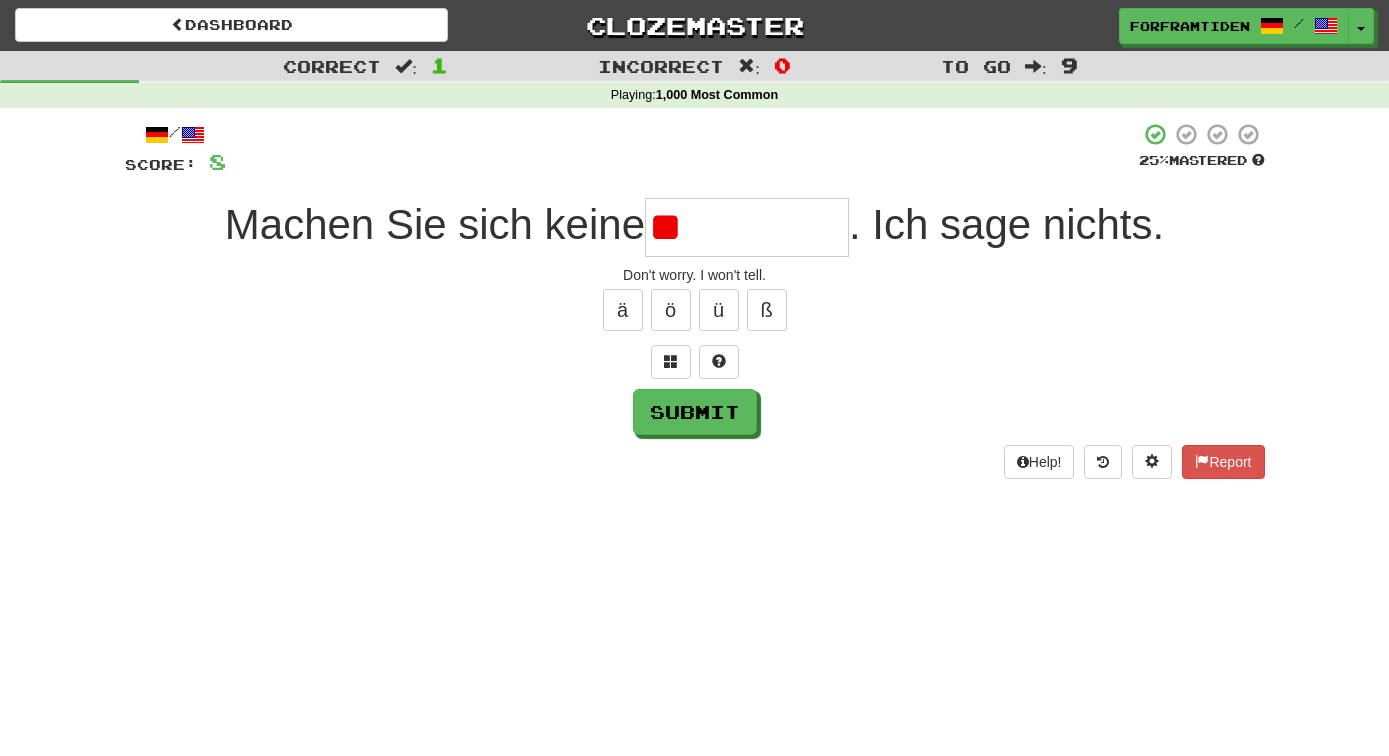 type on "*" 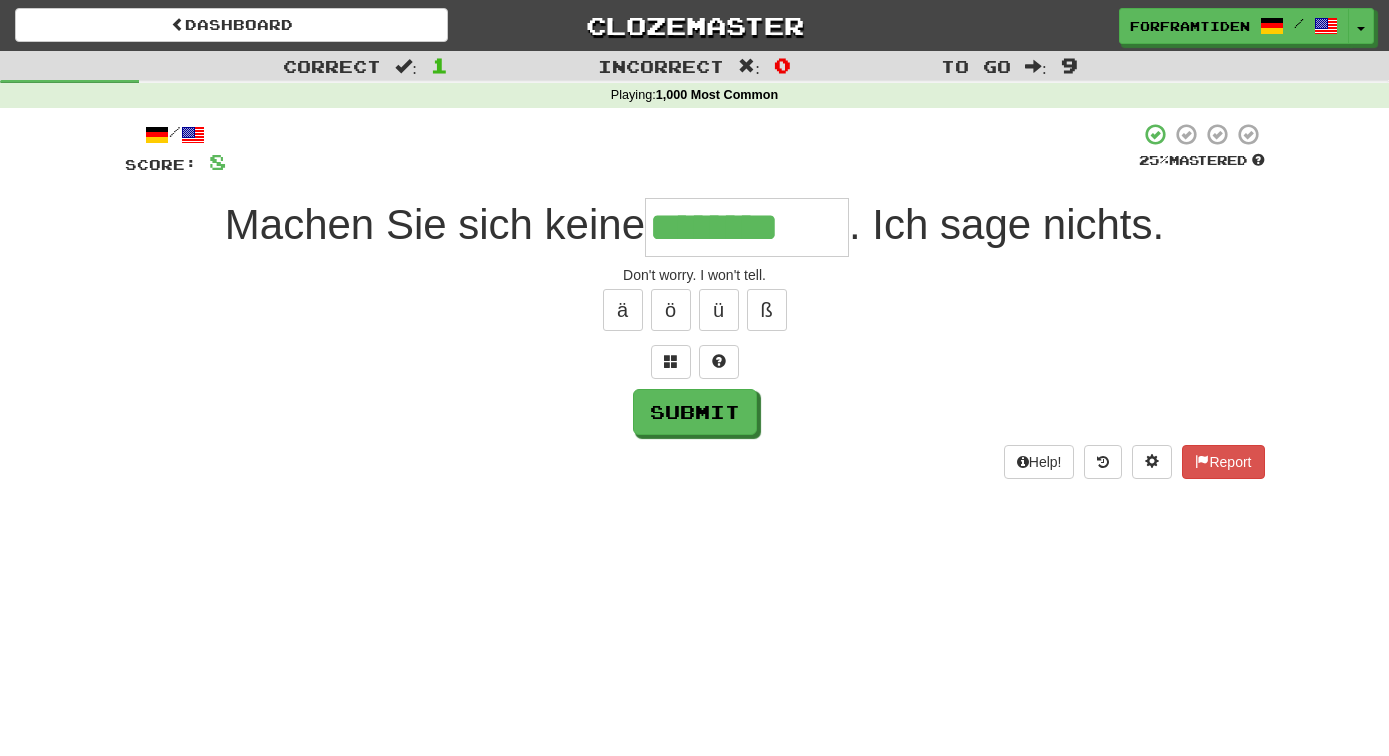type on "********" 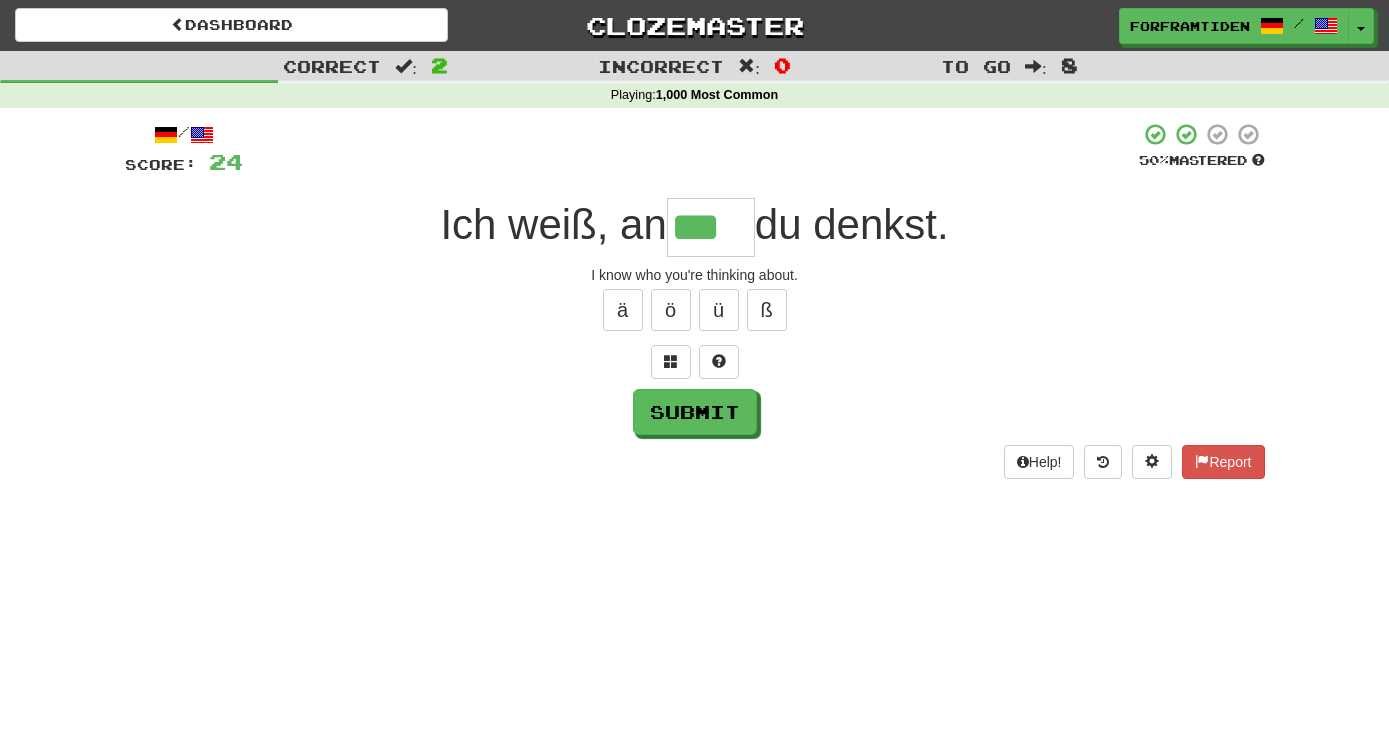 type on "***" 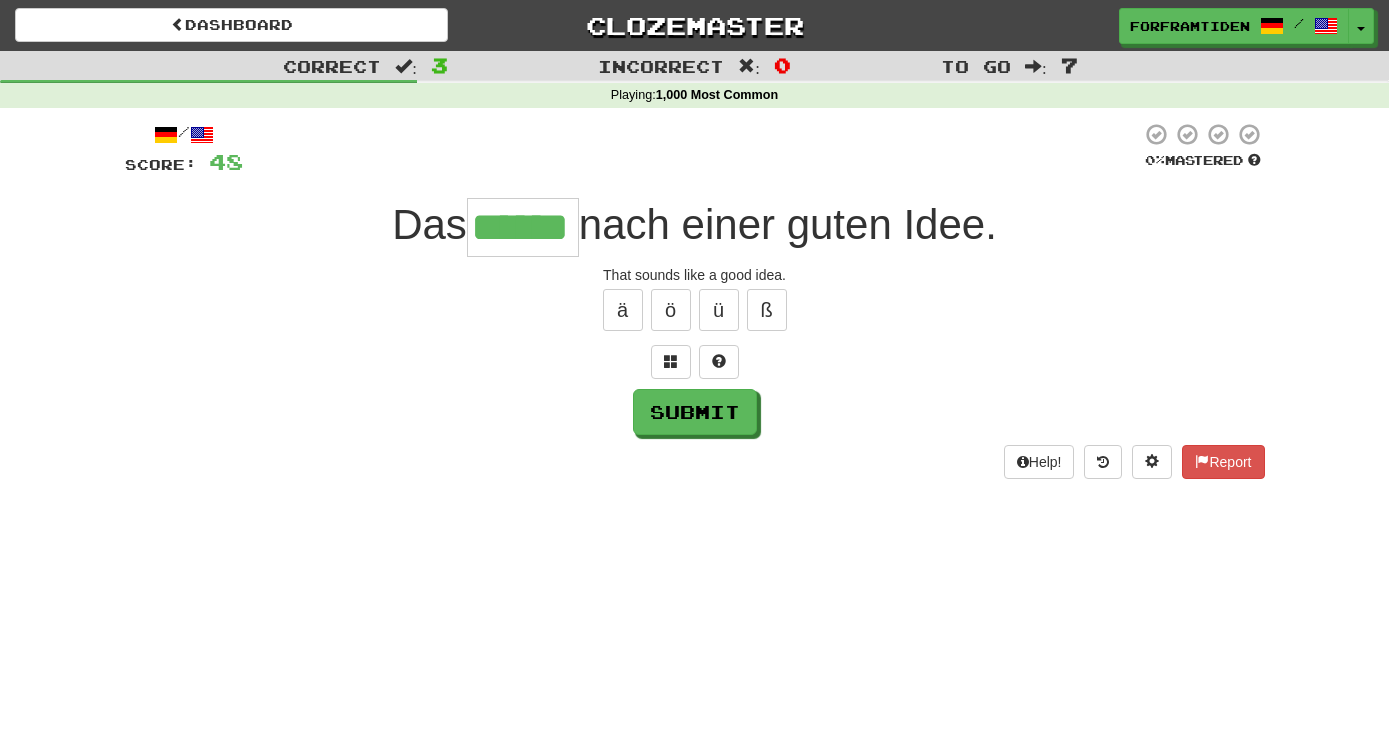 type on "******" 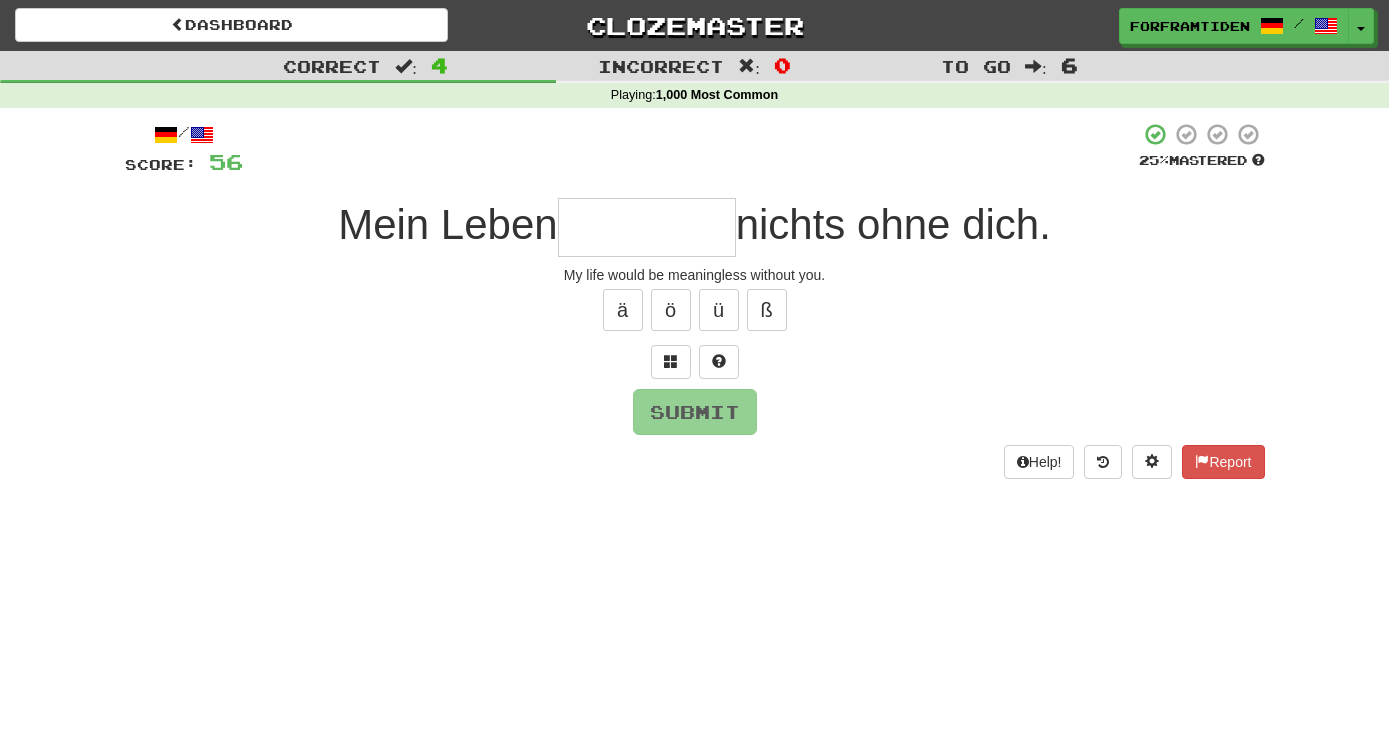 type on "*" 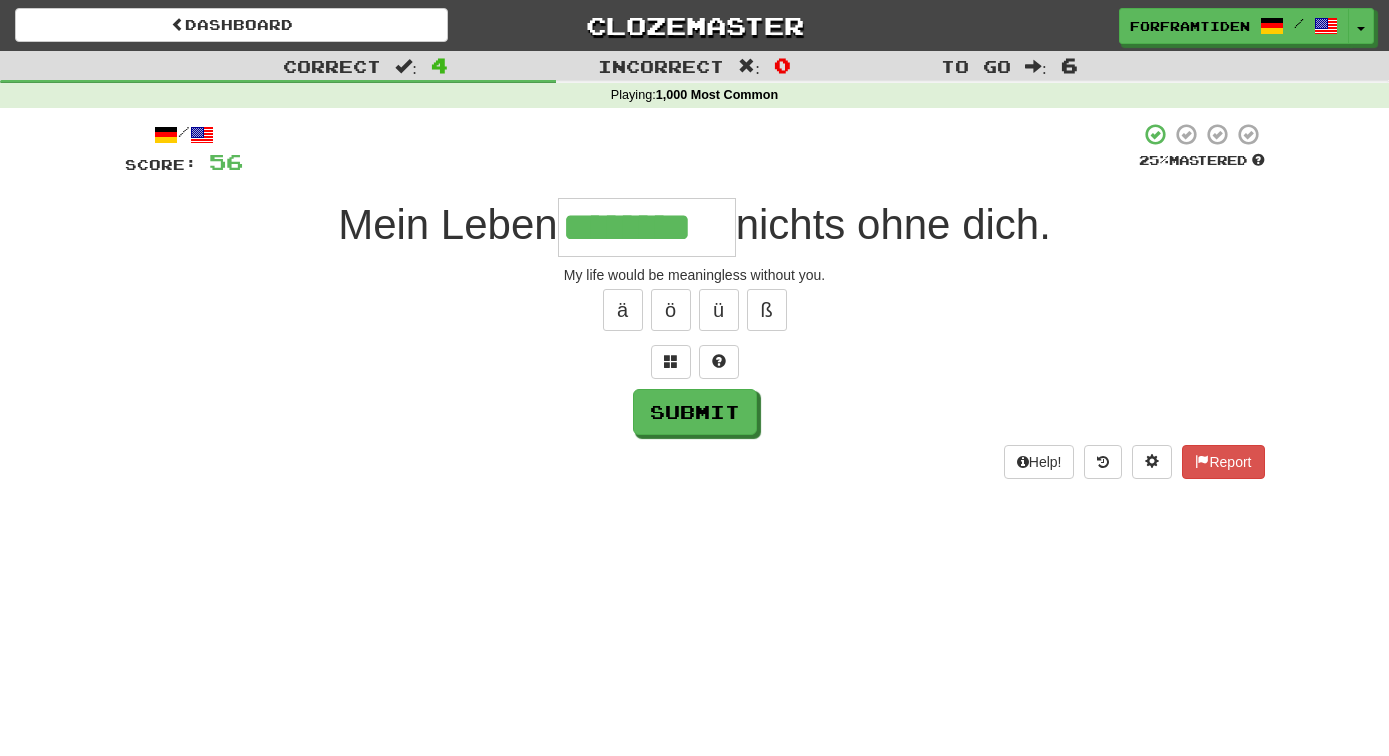 type on "********" 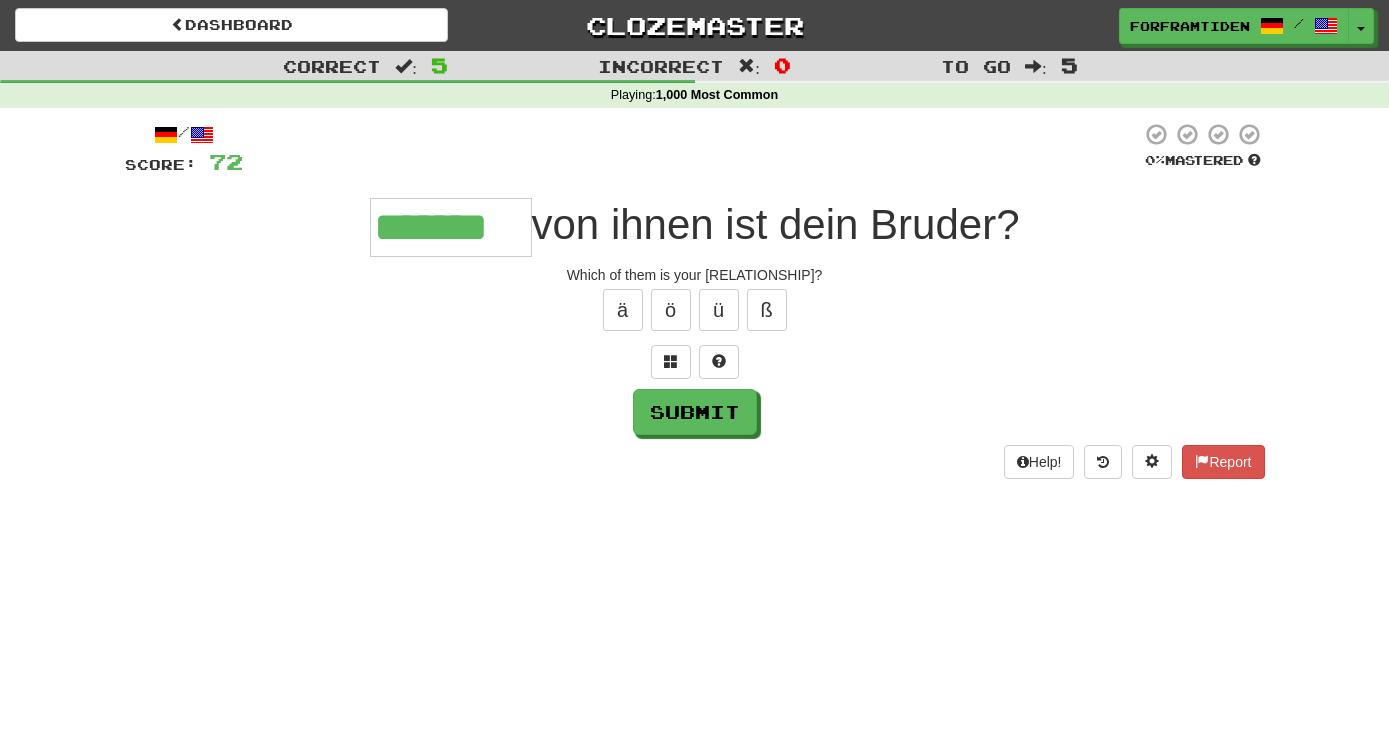 type on "*******" 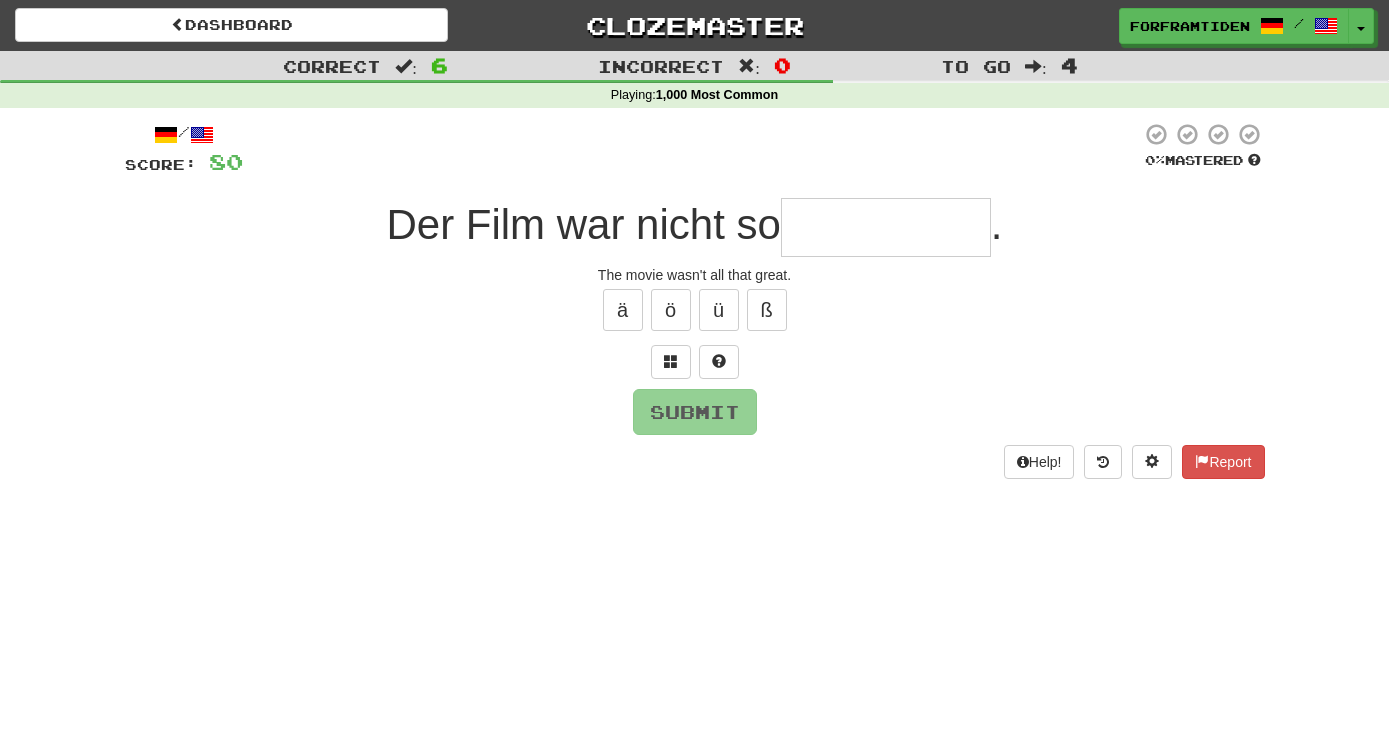type on "*" 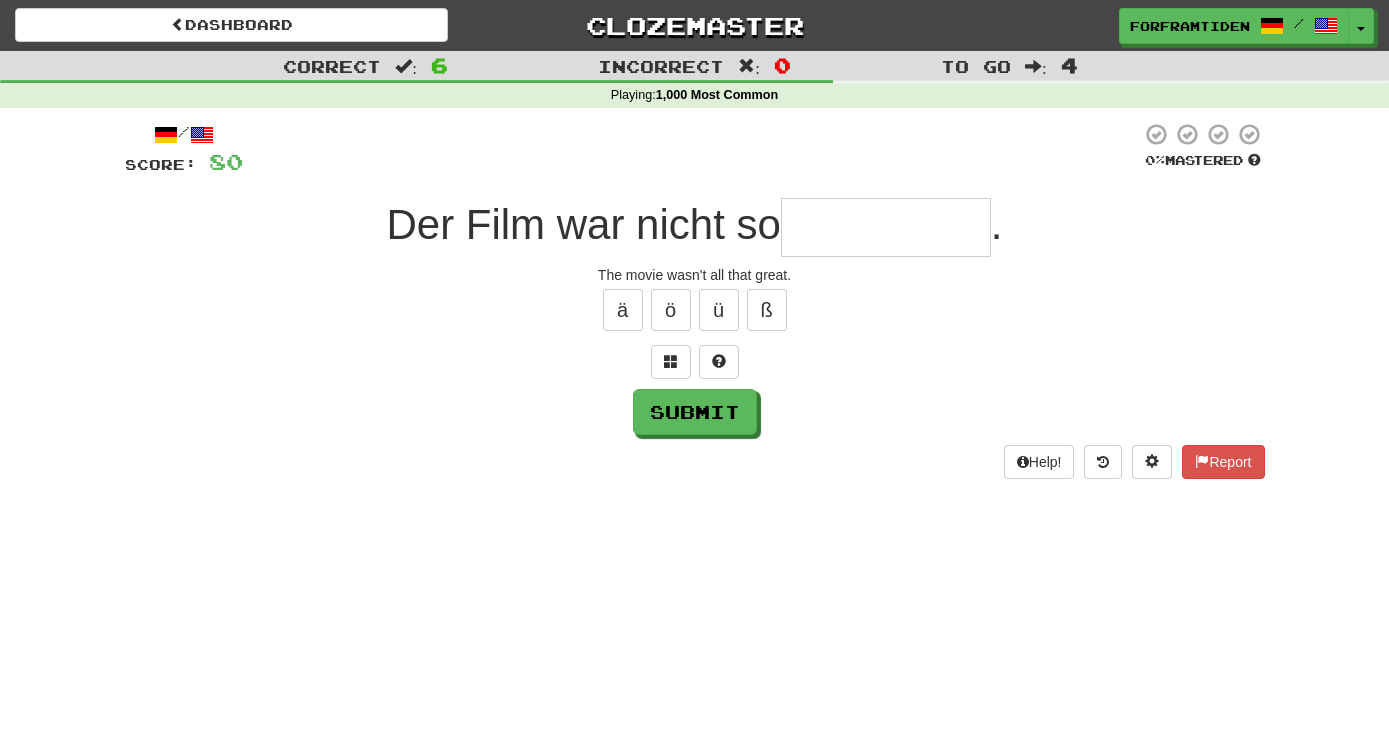type on "*" 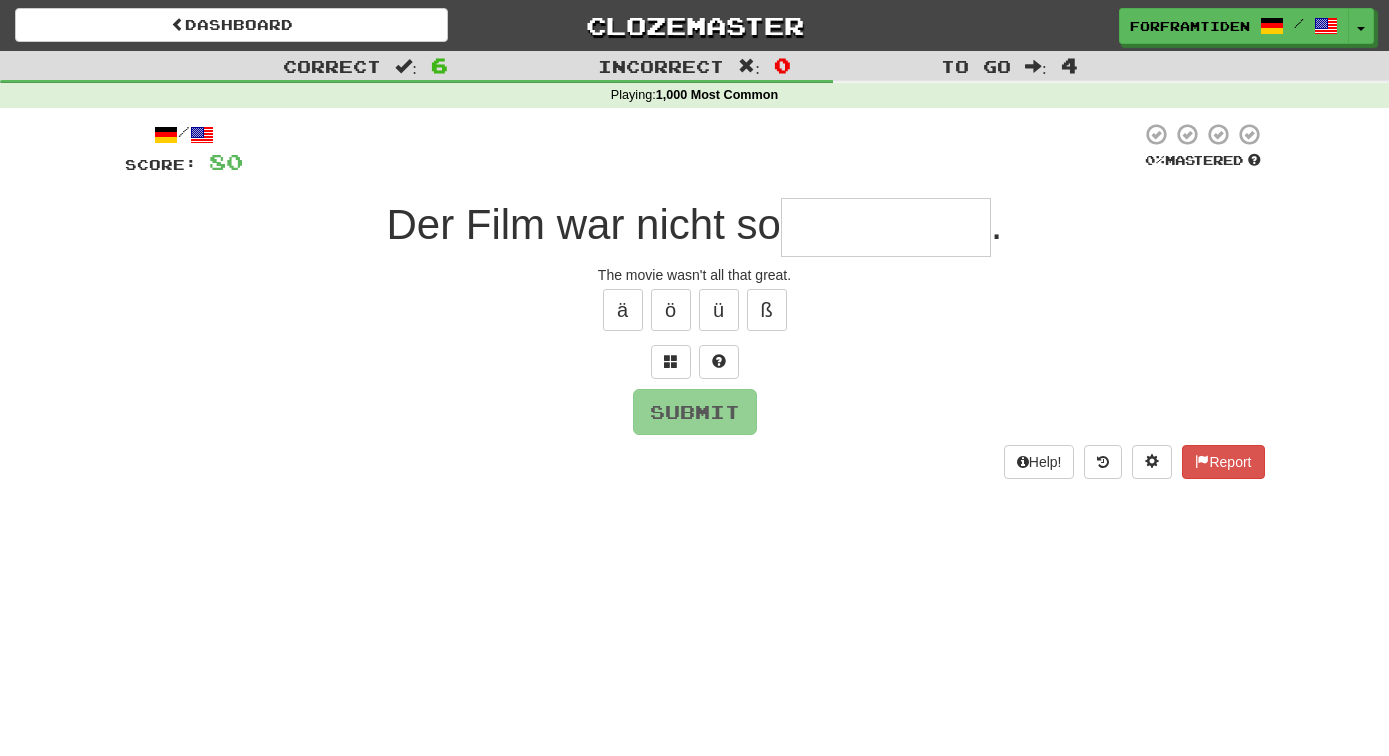 type on "*" 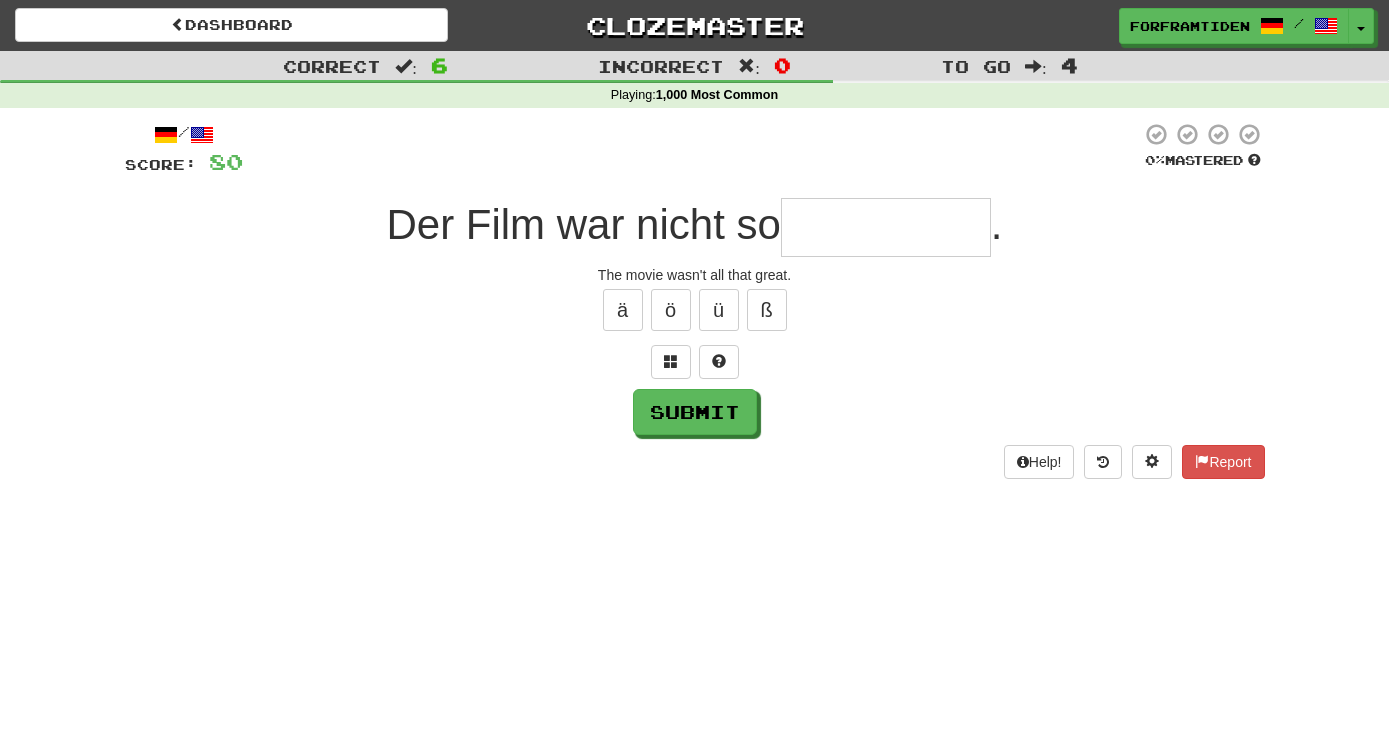 type on "*" 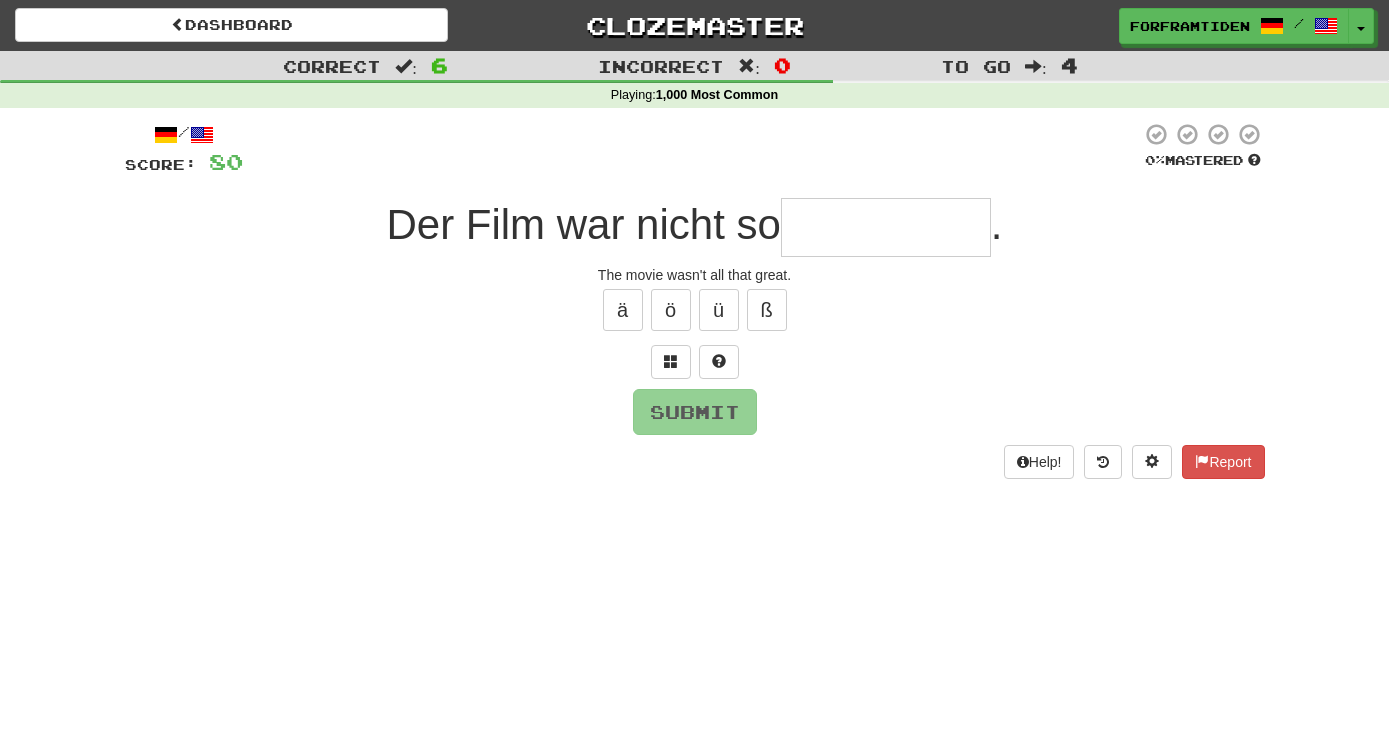 type on "*" 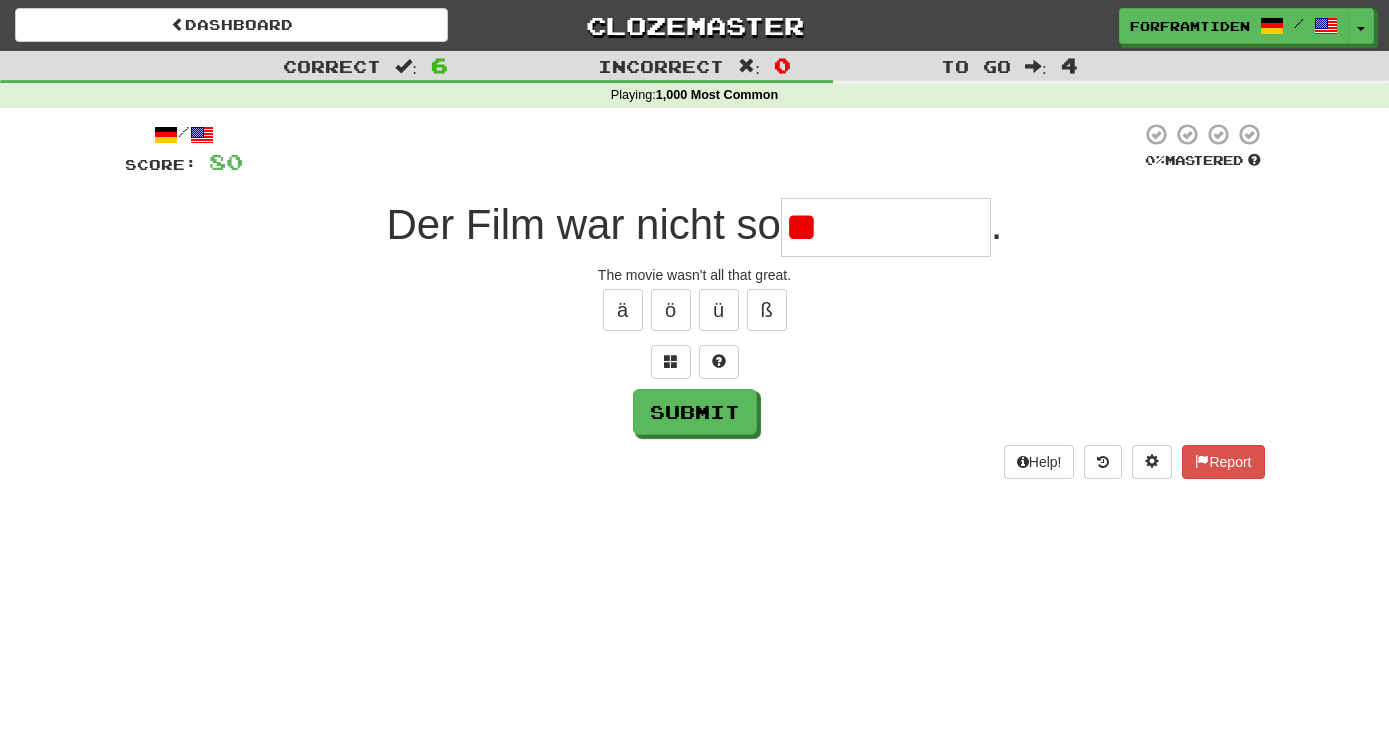 type on "*" 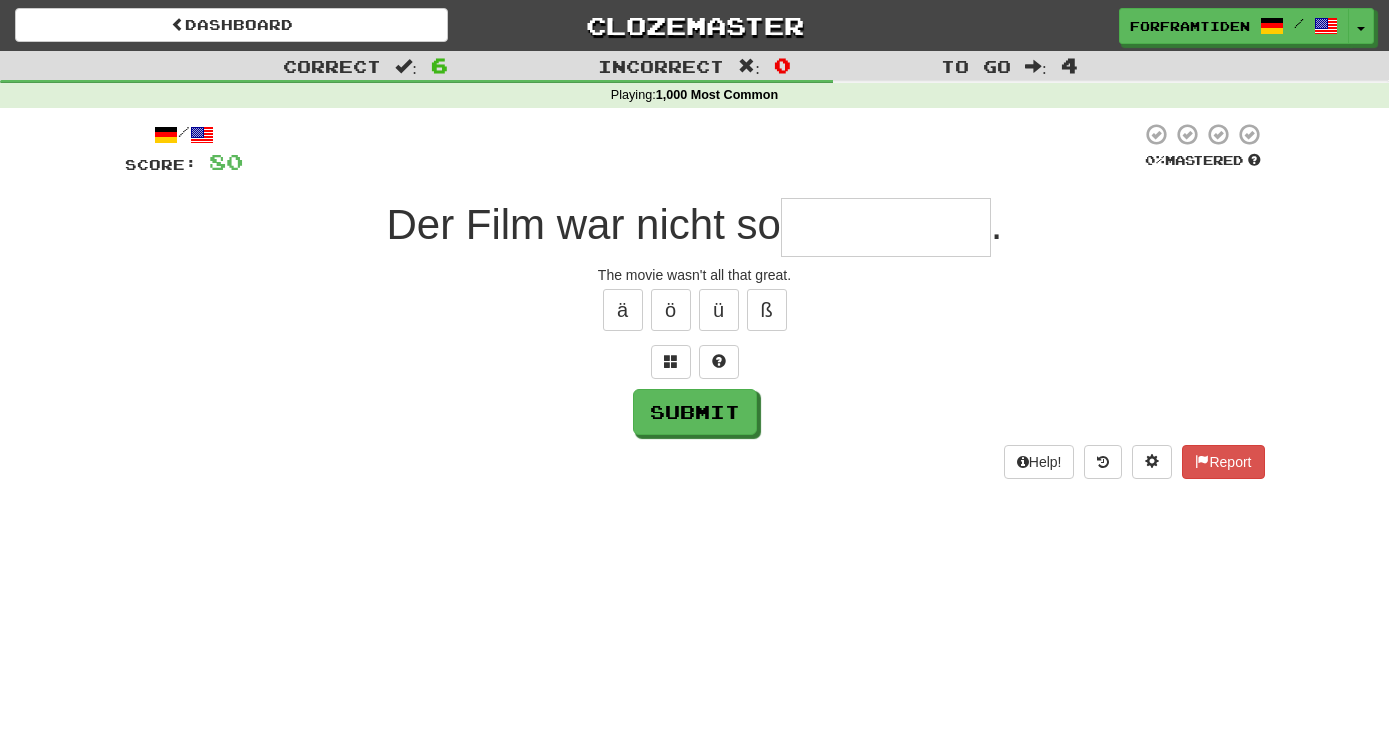 type on "*" 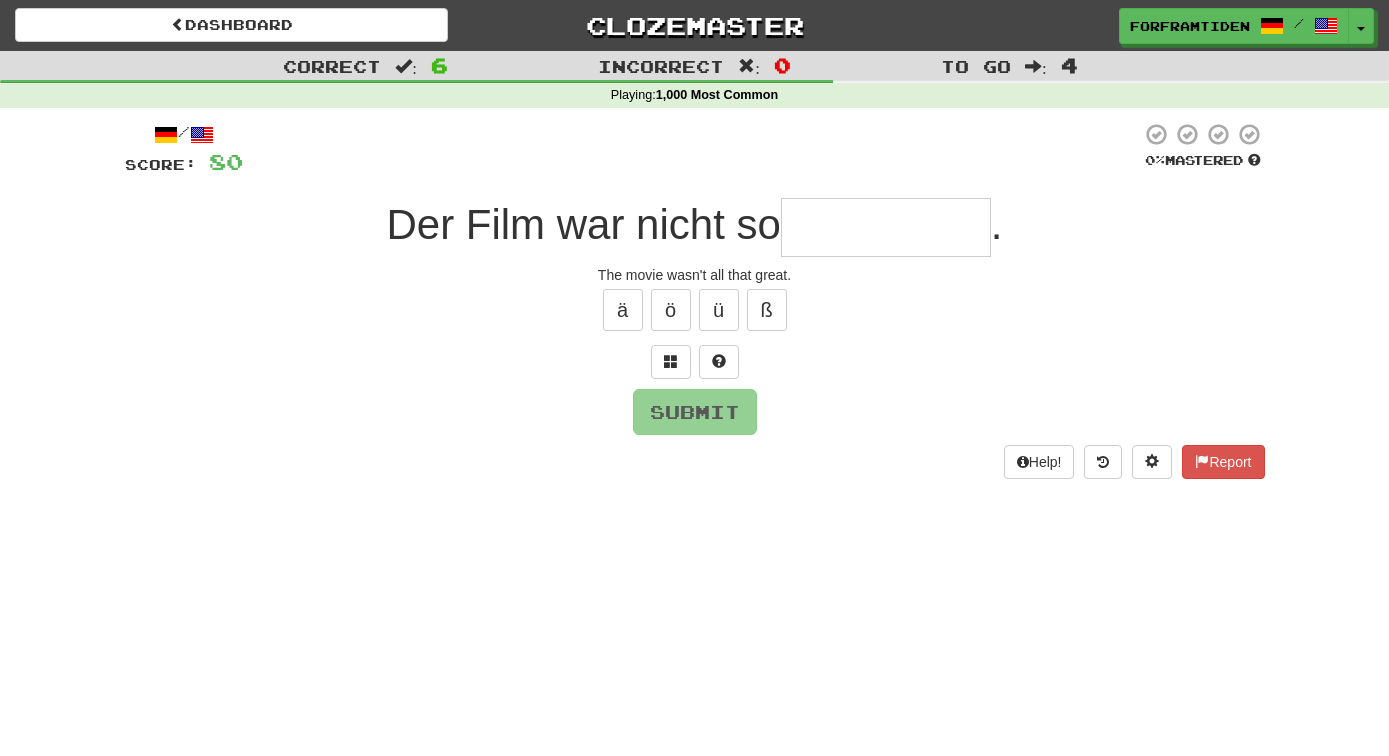 type on "*" 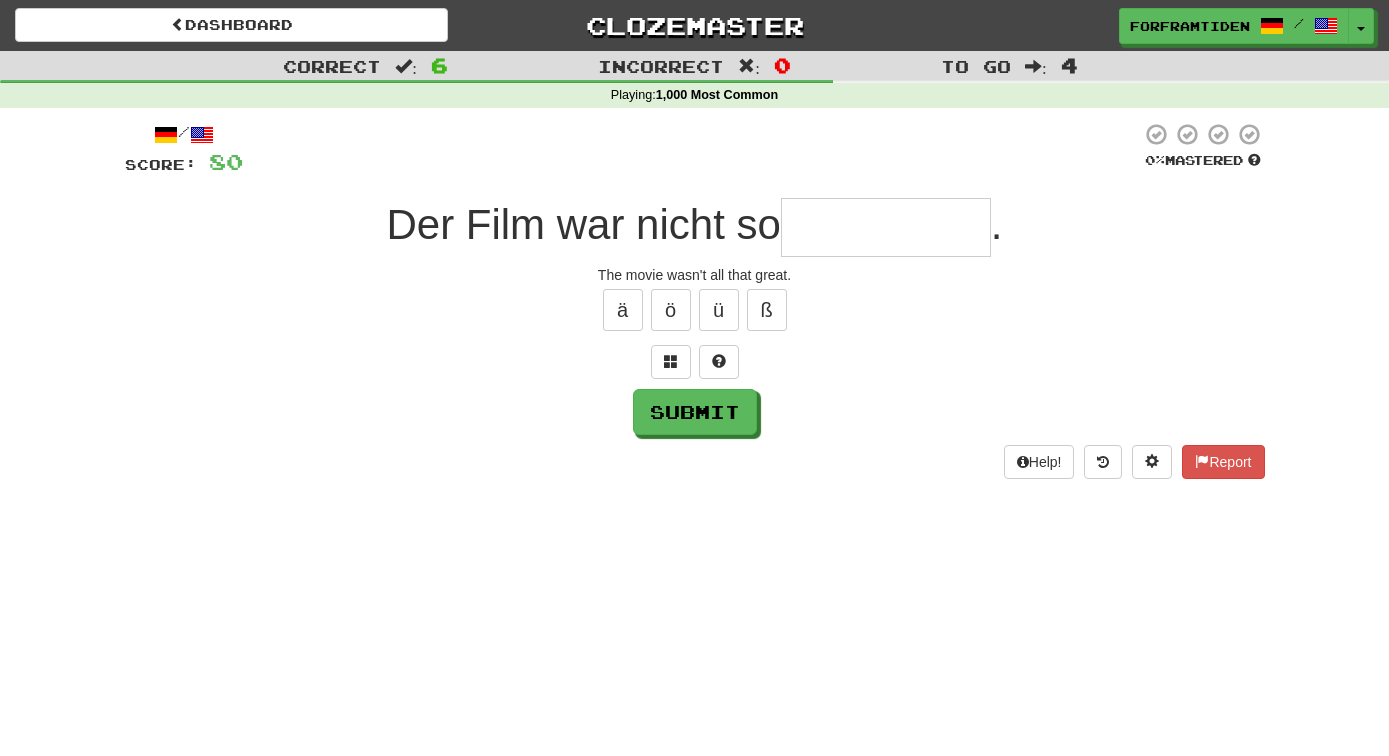 type on "*" 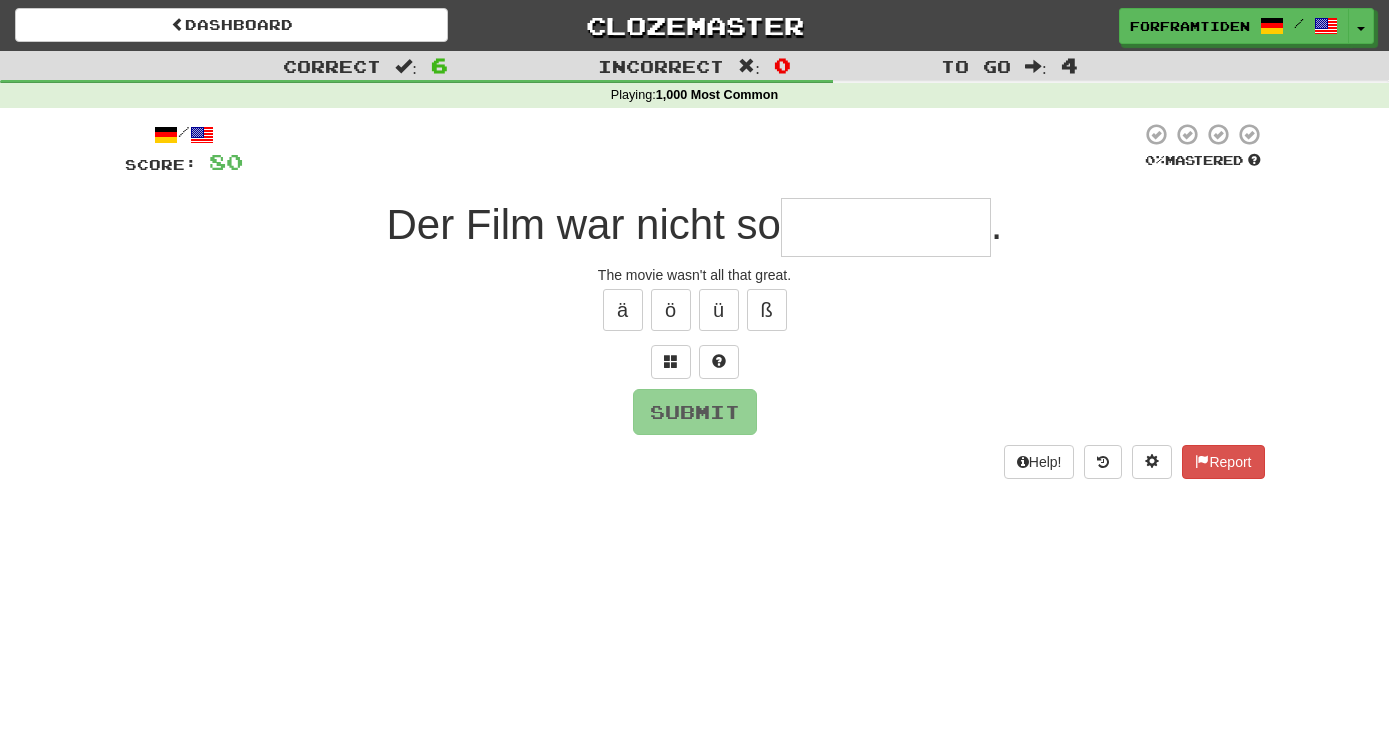type on "*" 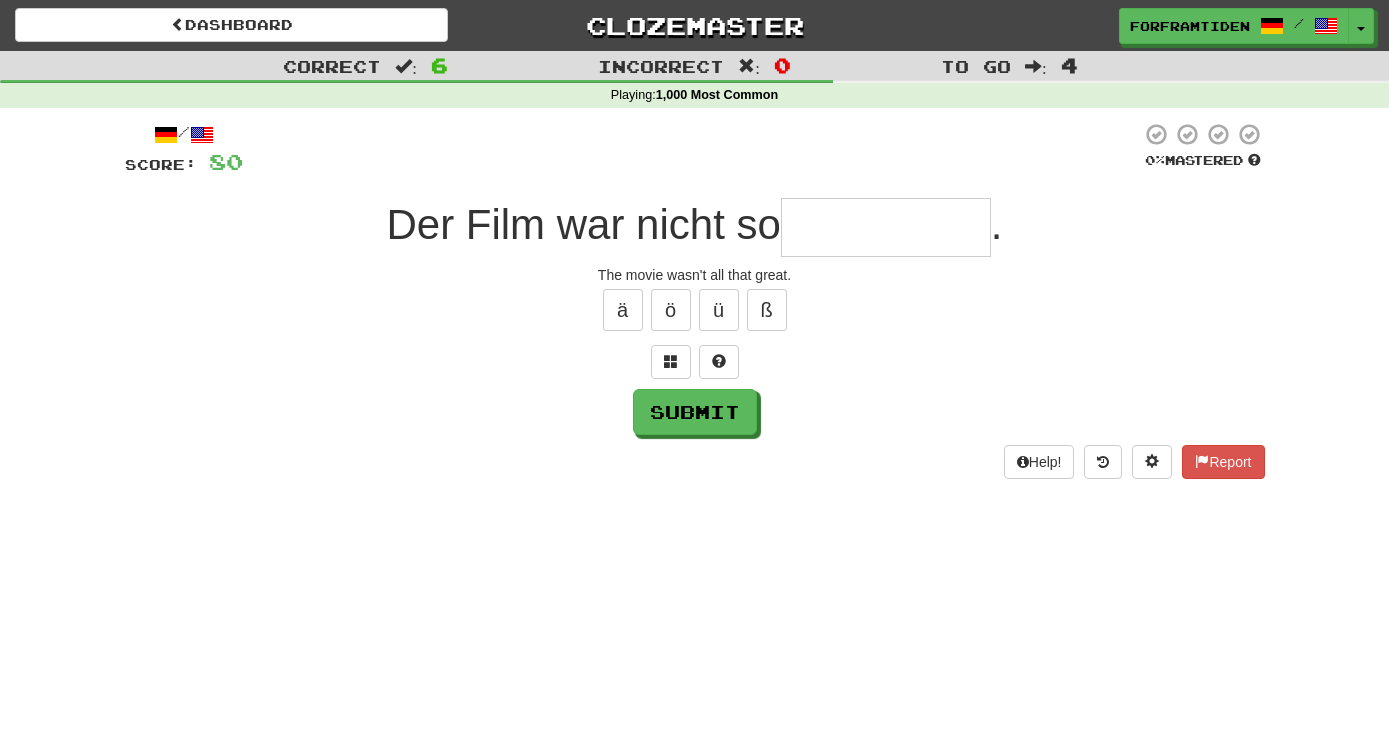 type on "*" 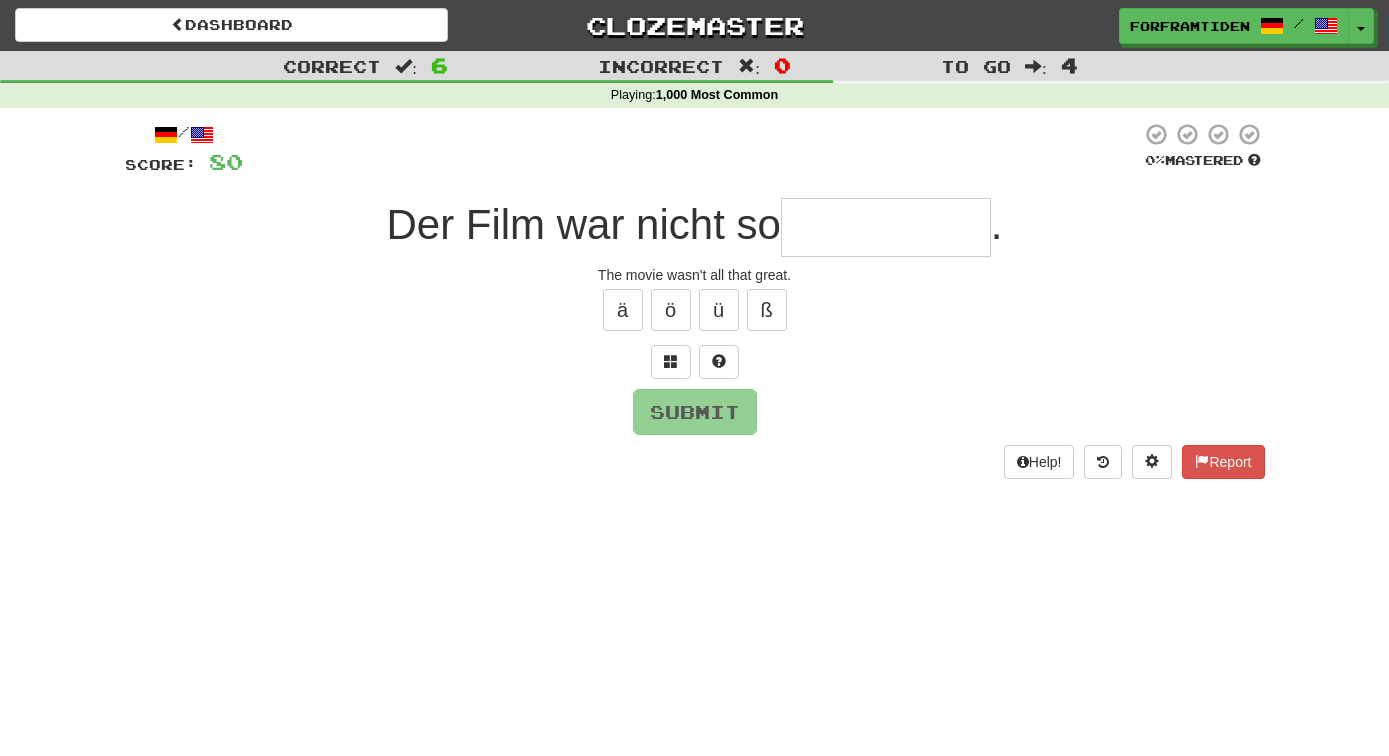 type on "*" 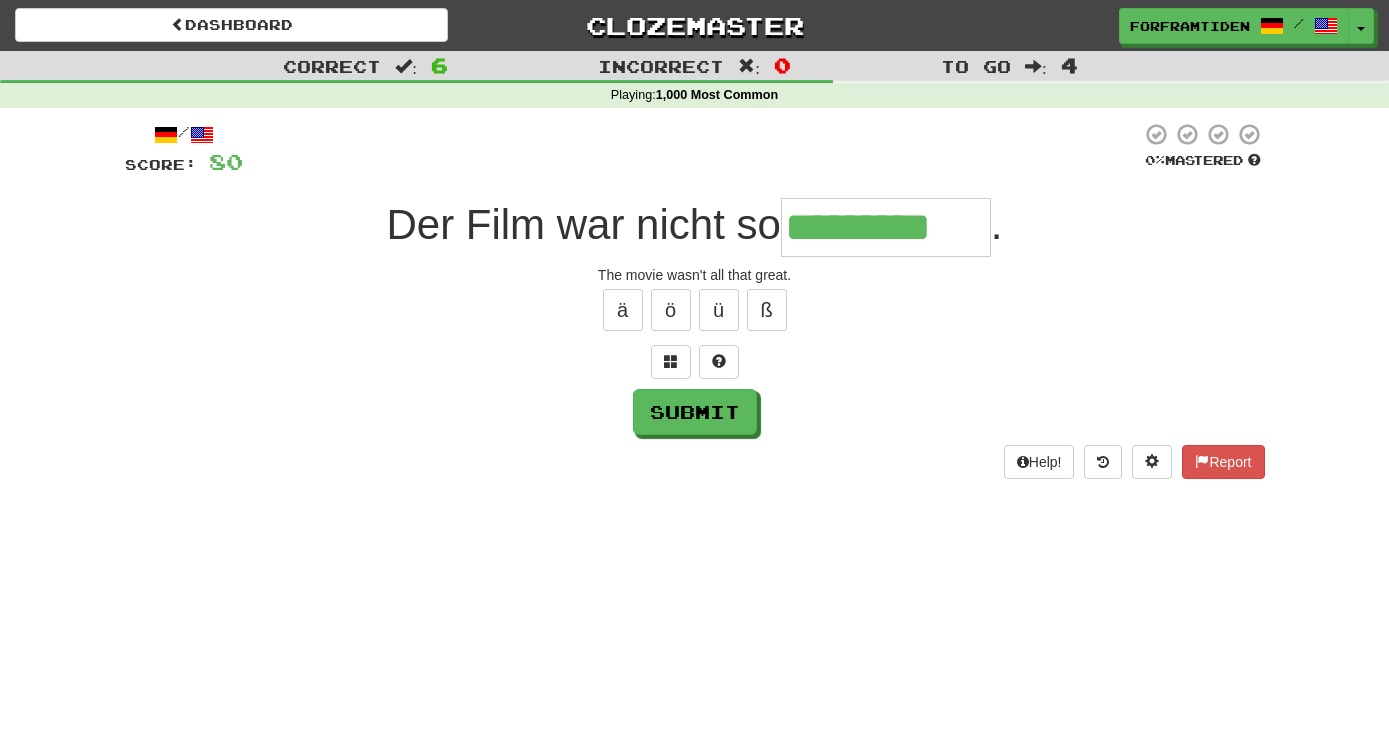 type on "*********" 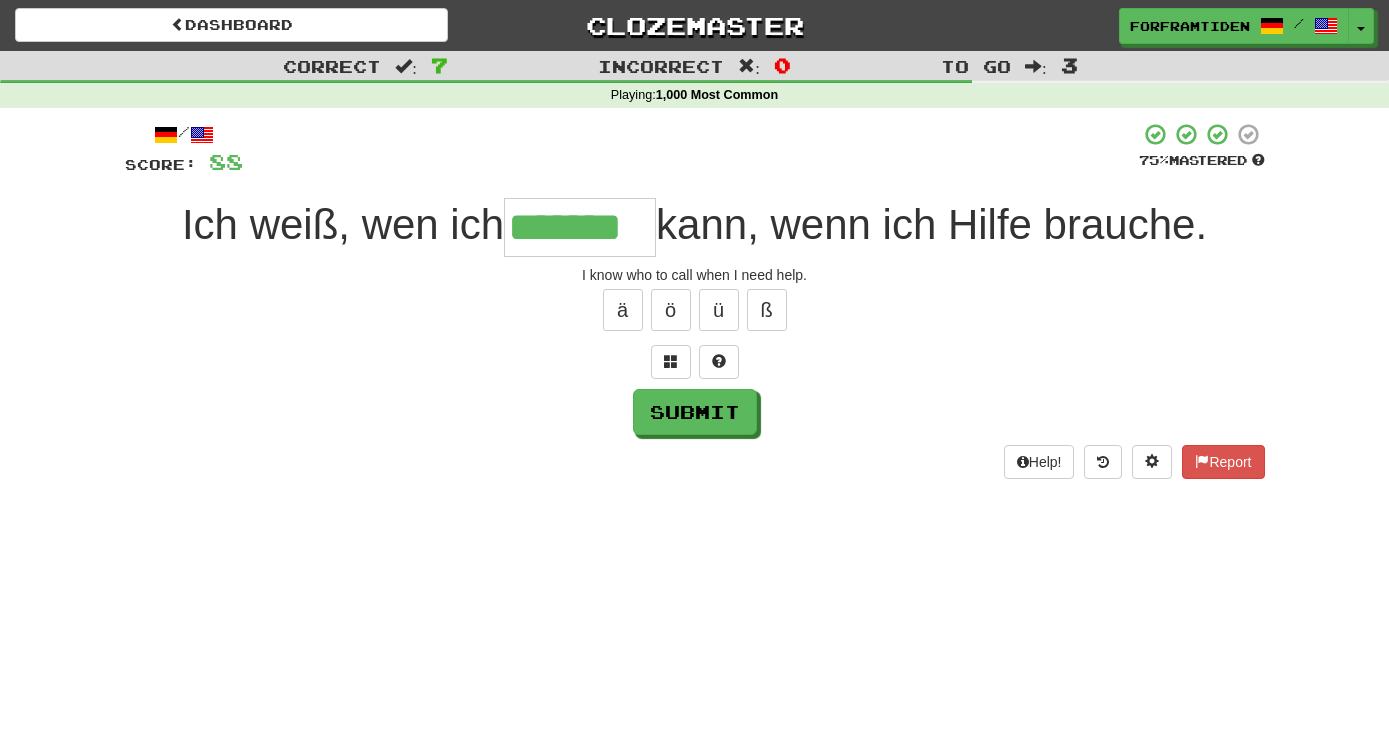 type on "*******" 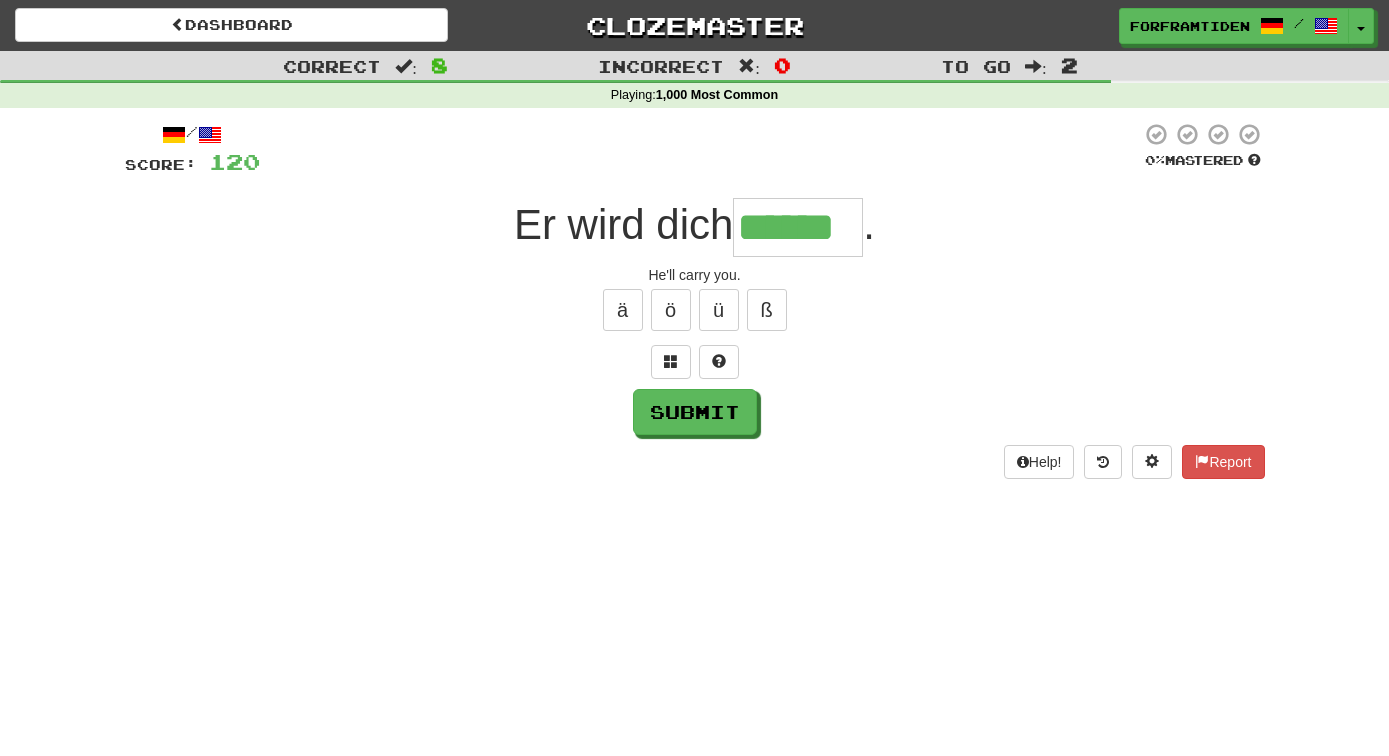 type on "******" 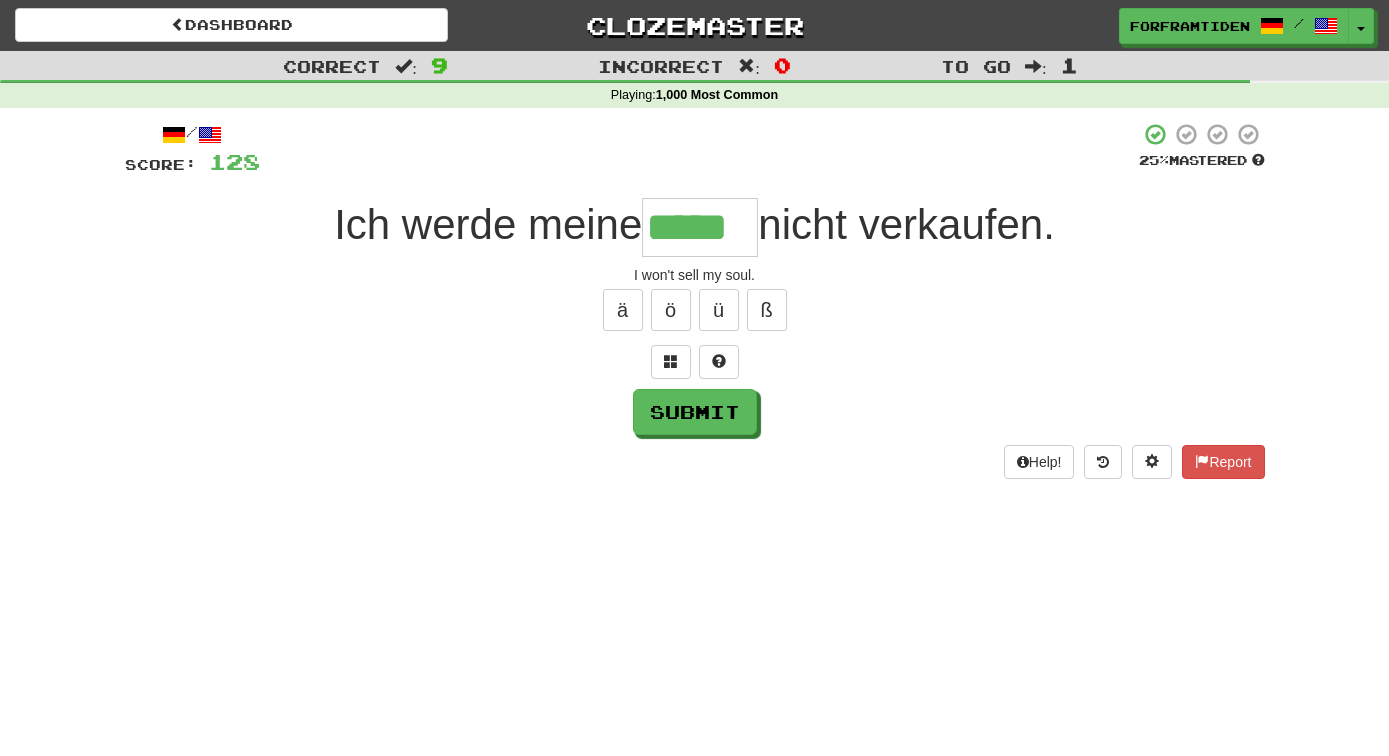 type on "*****" 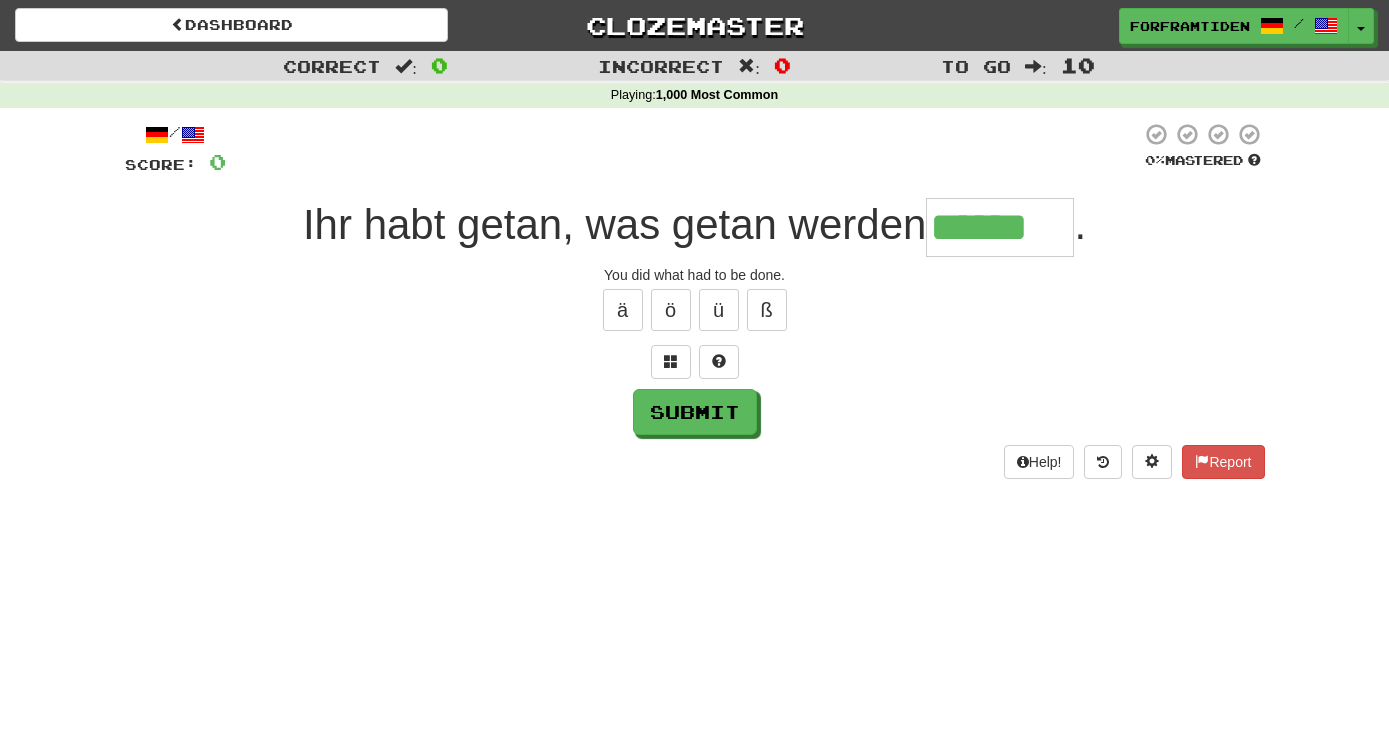 type on "******" 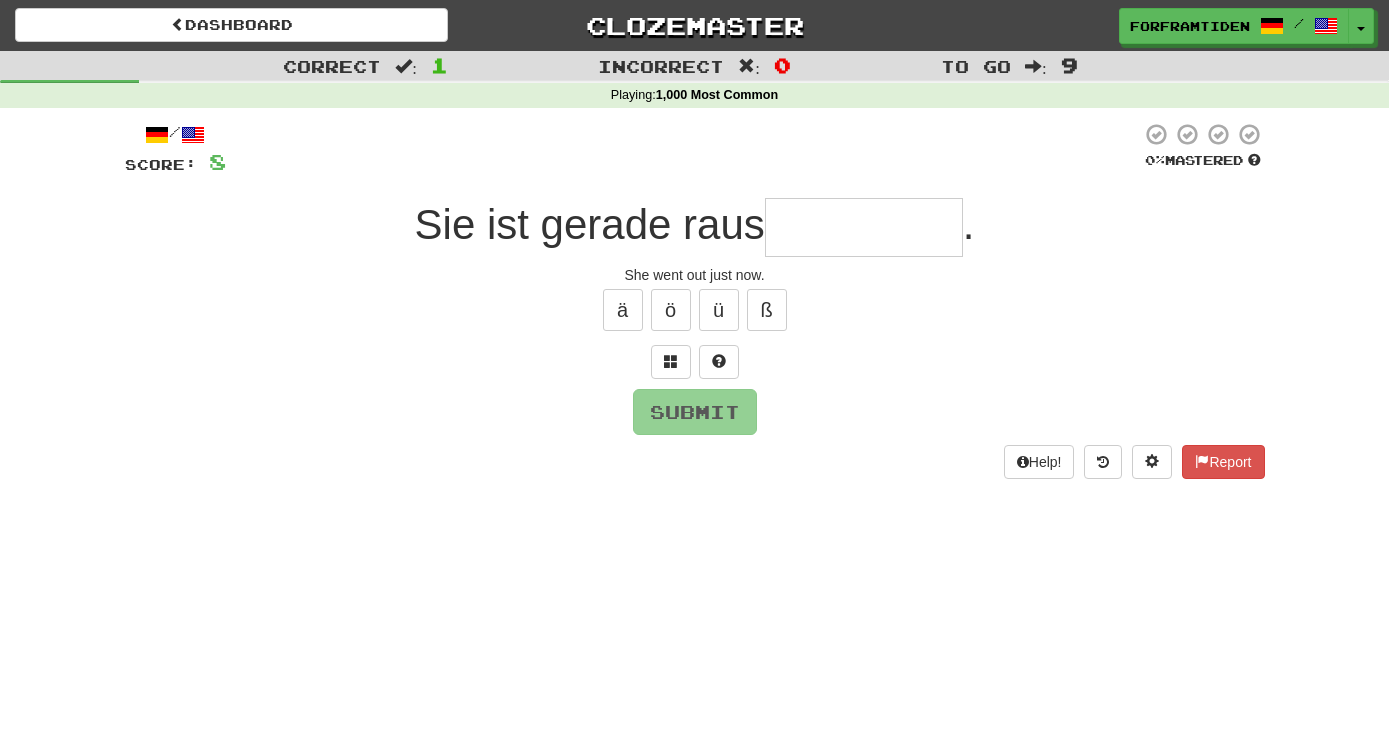 type on "*" 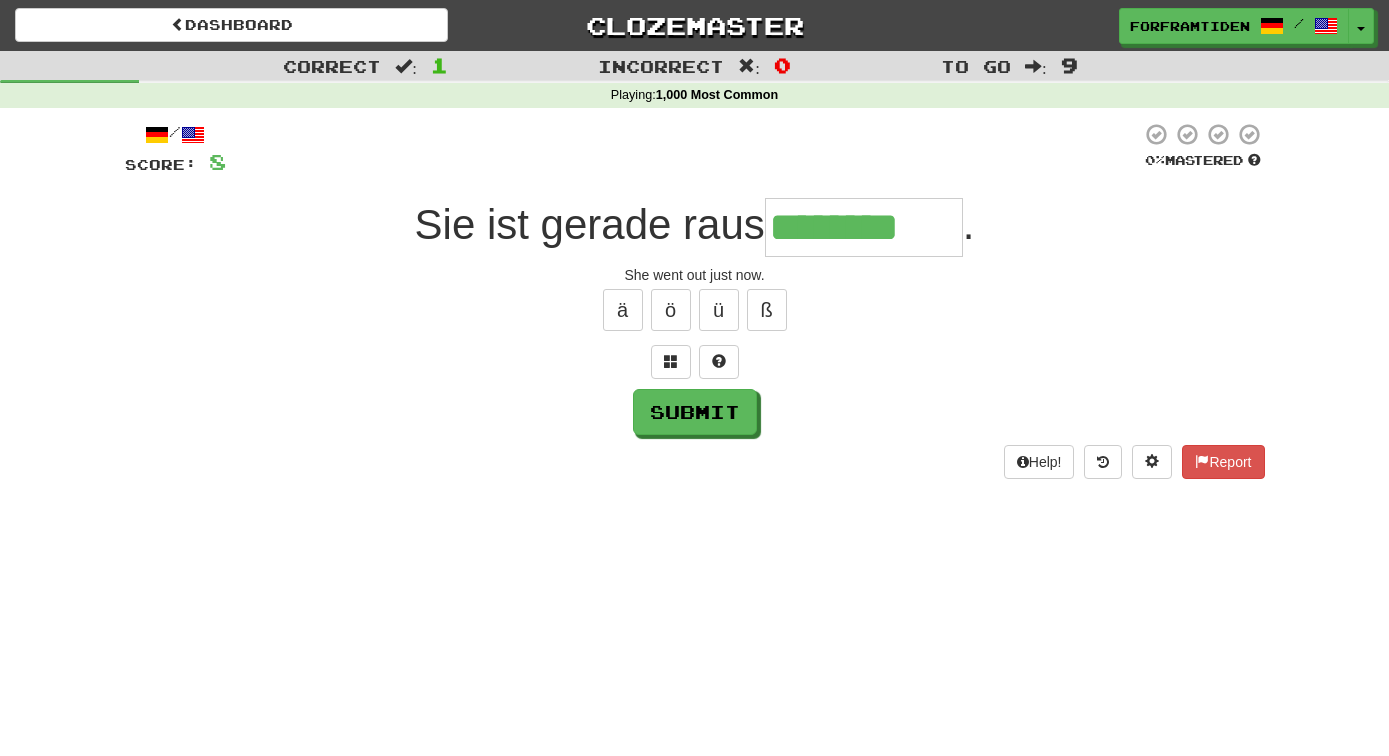 type on "********" 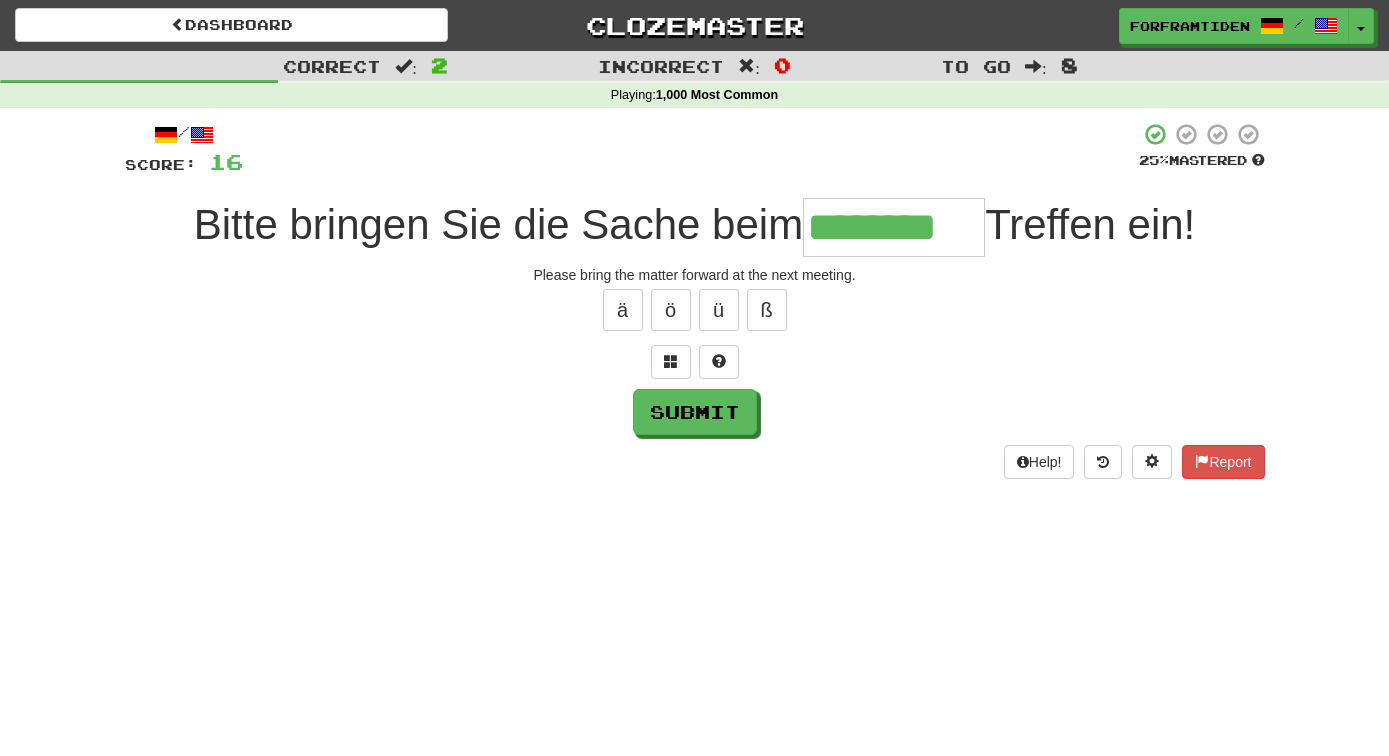 type on "********" 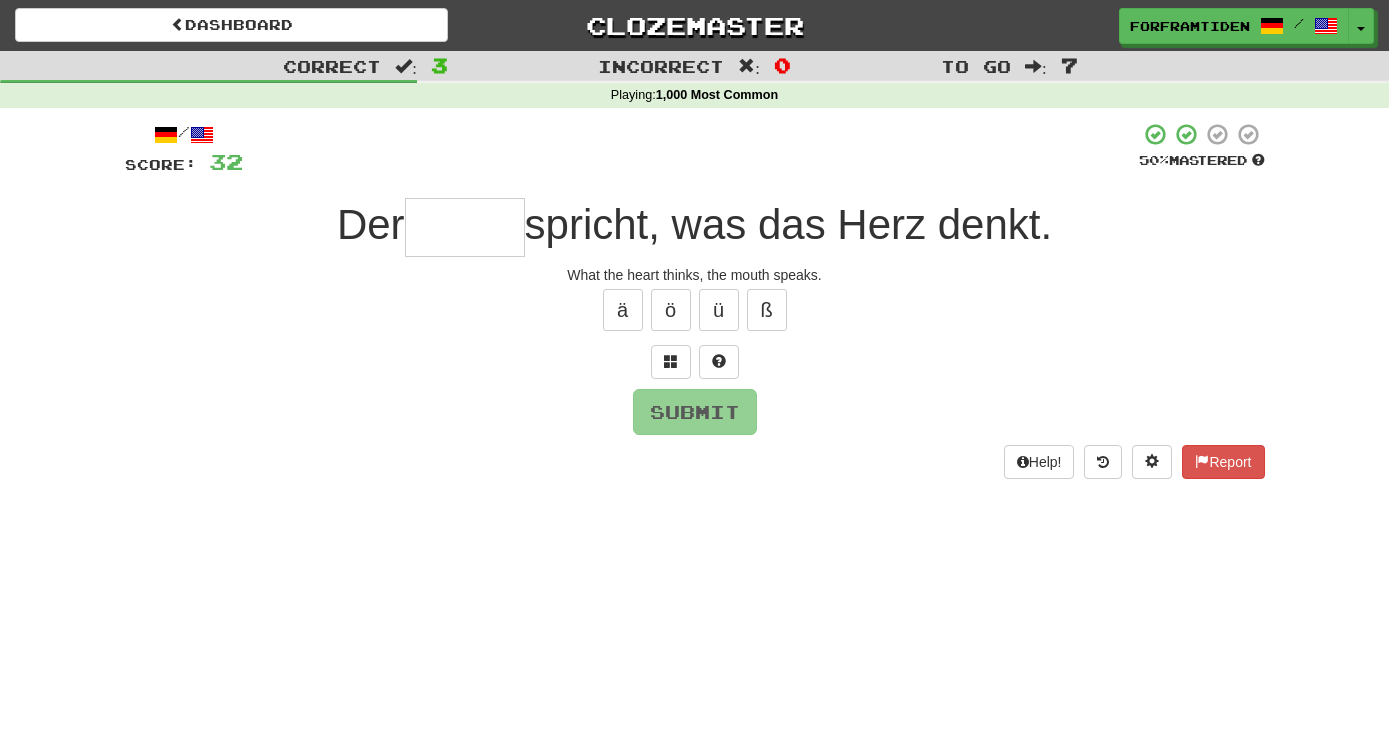 type on "****" 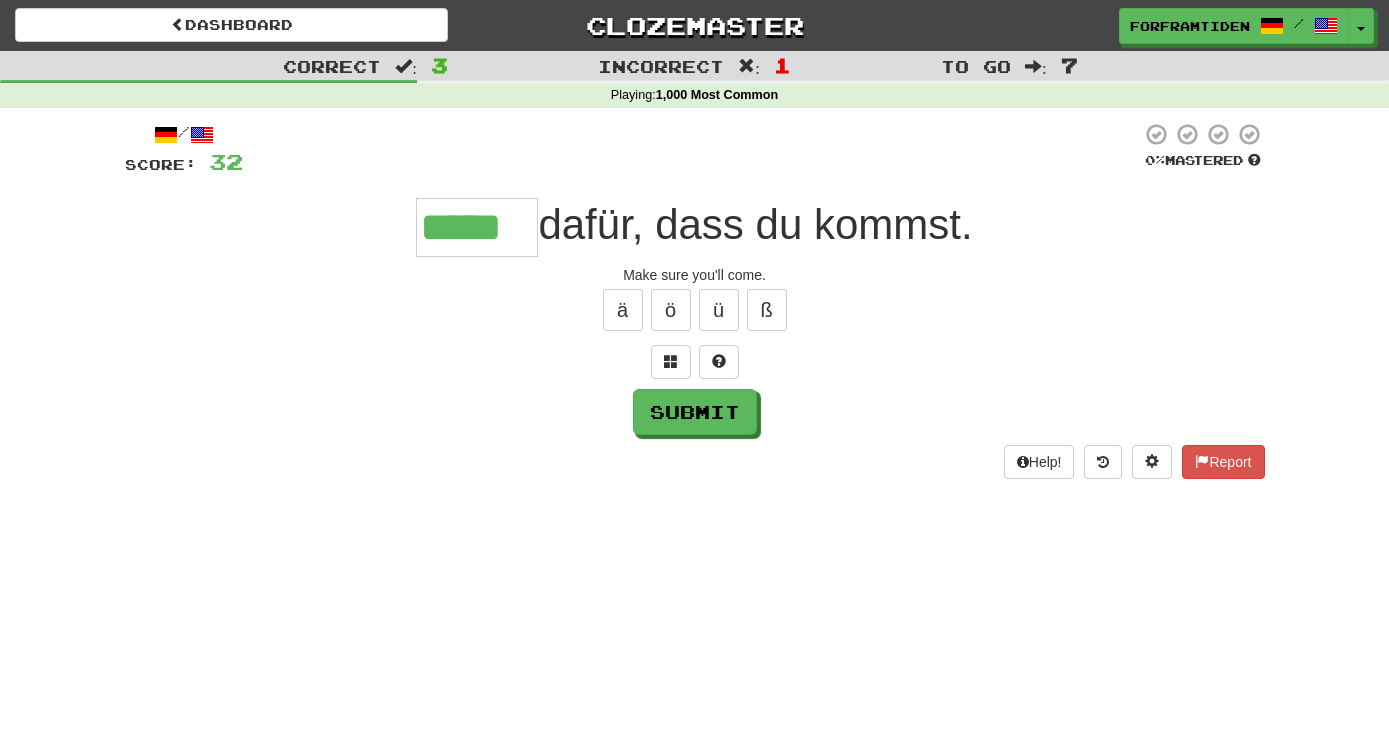 type on "*****" 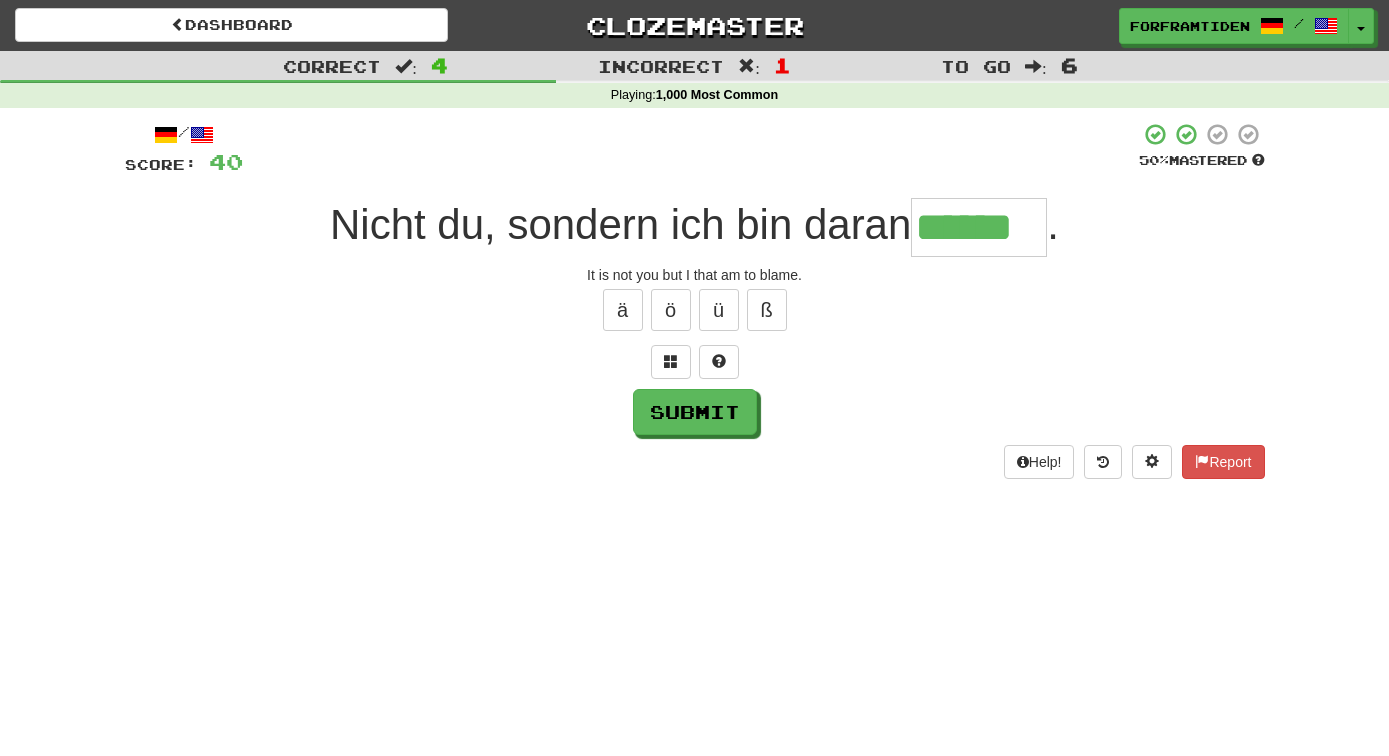 type on "******" 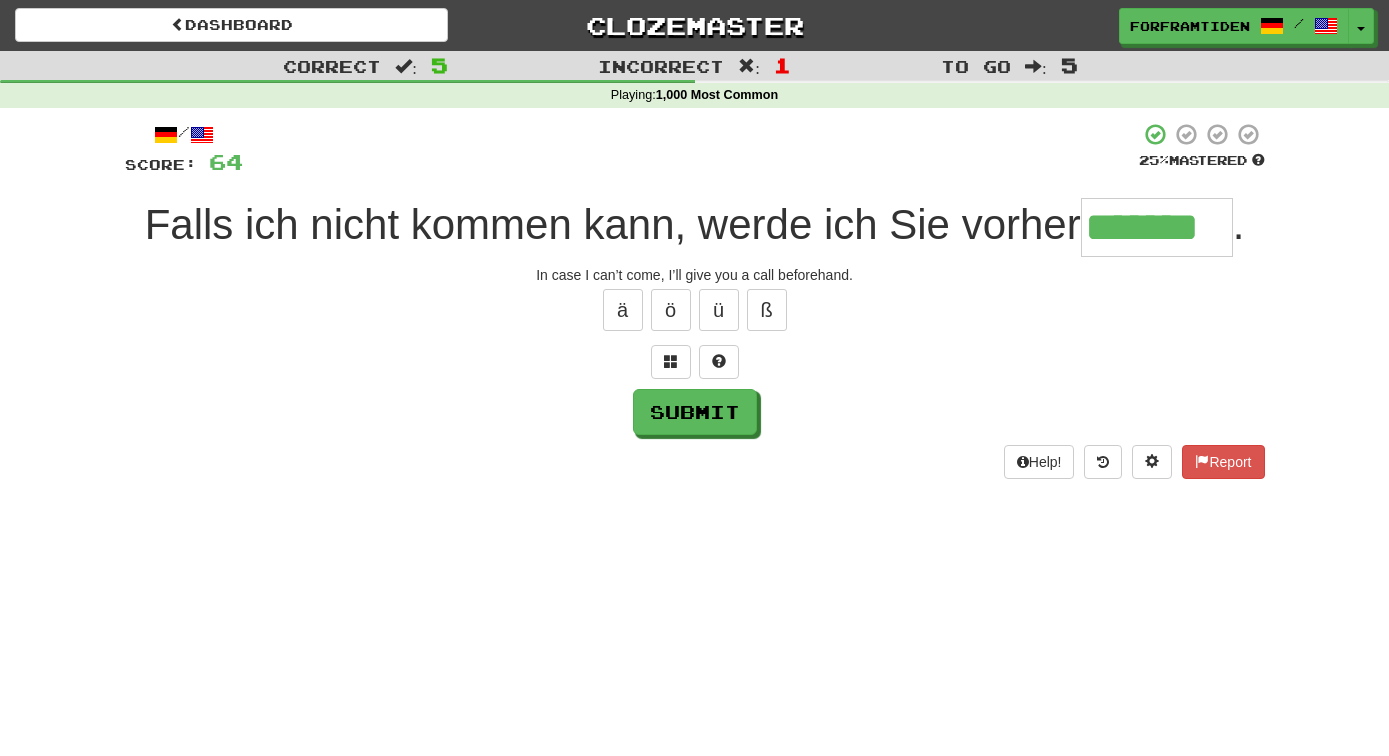 type on "*******" 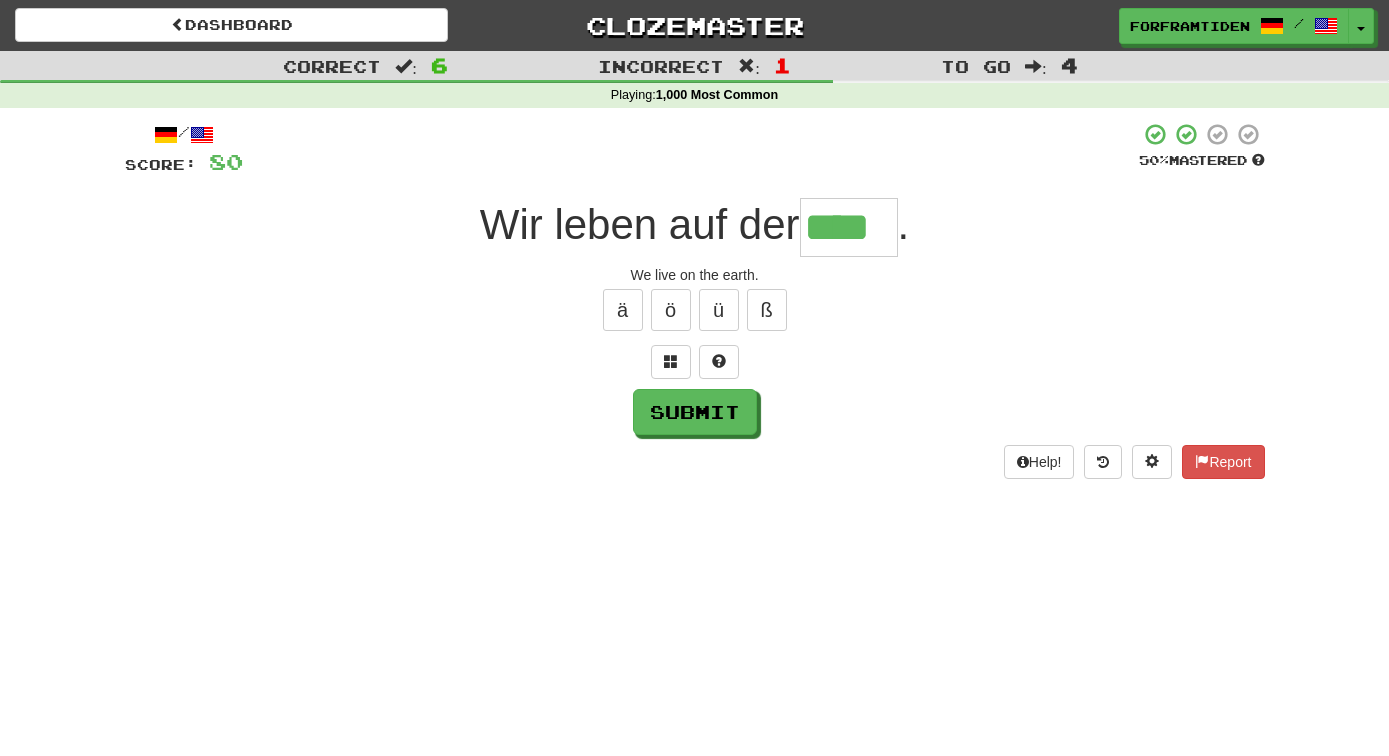 type on "****" 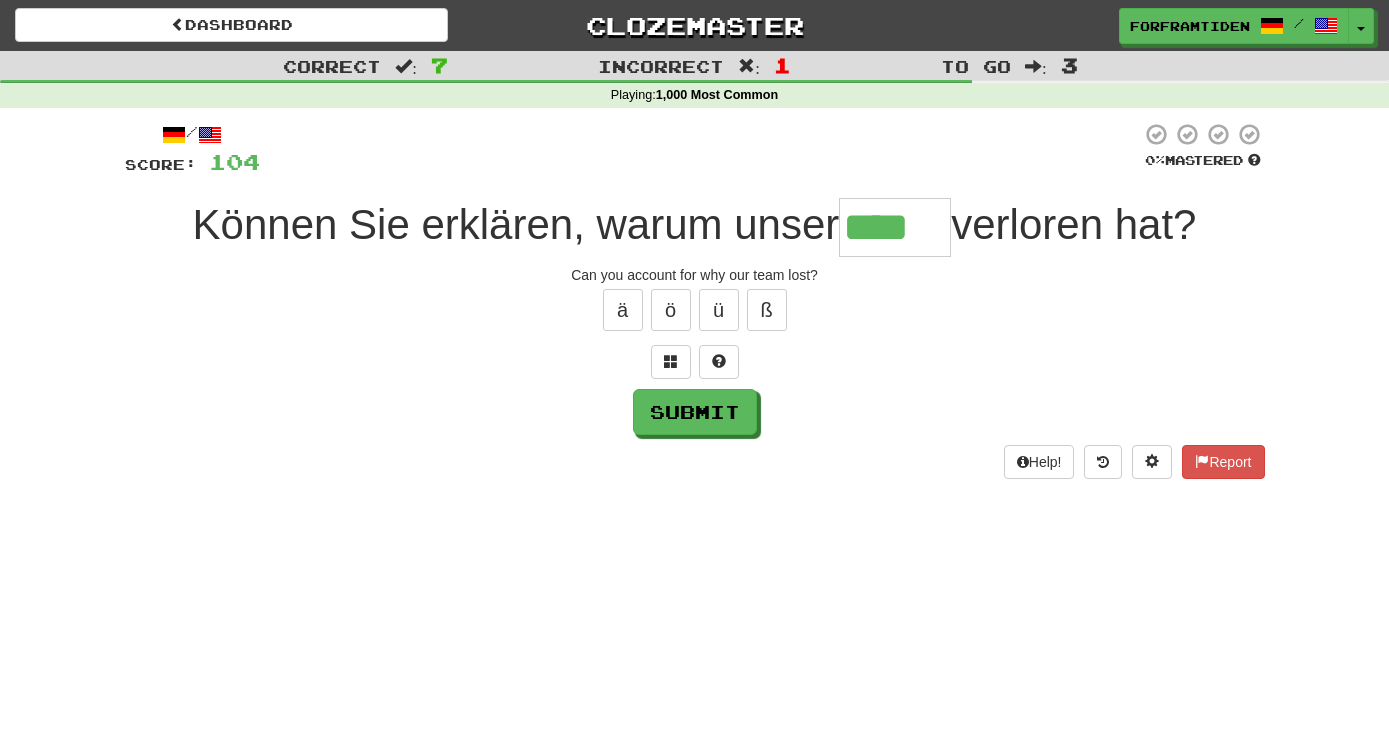 type on "****" 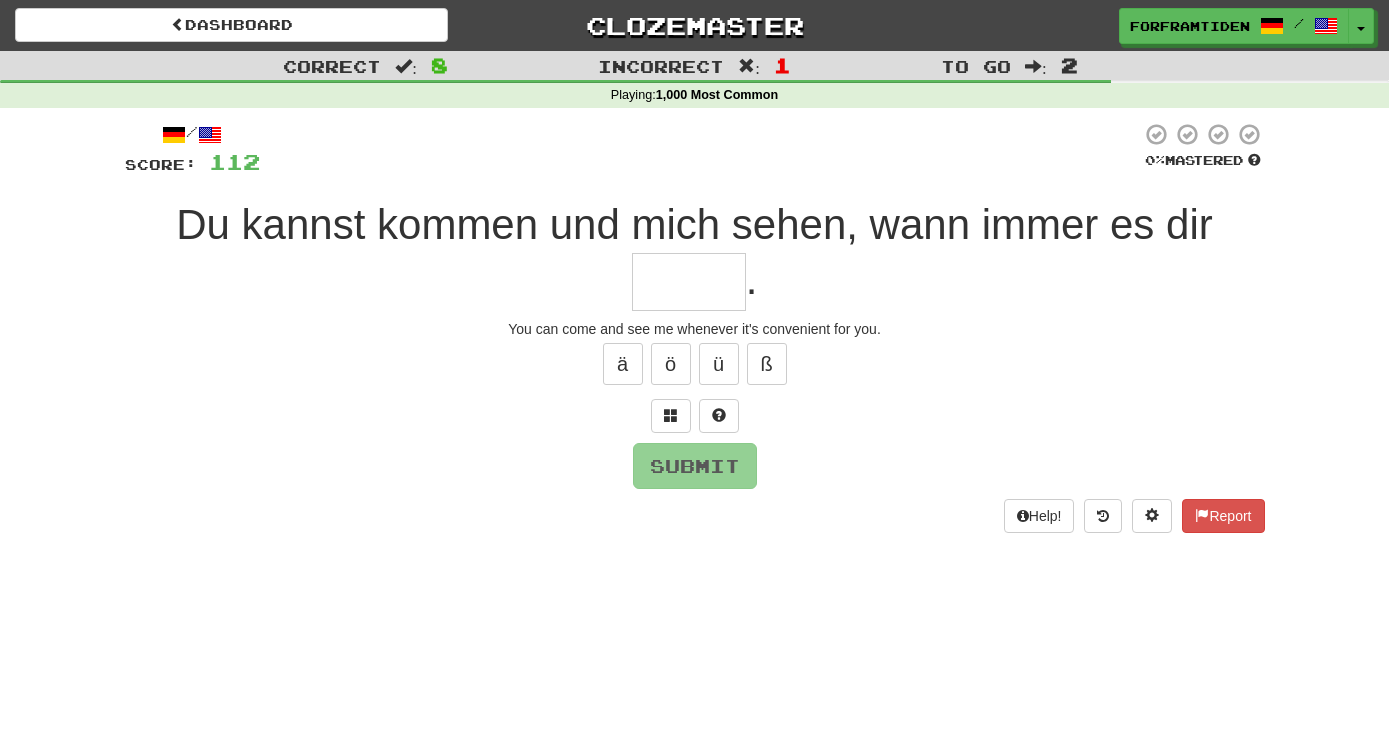 type on "*" 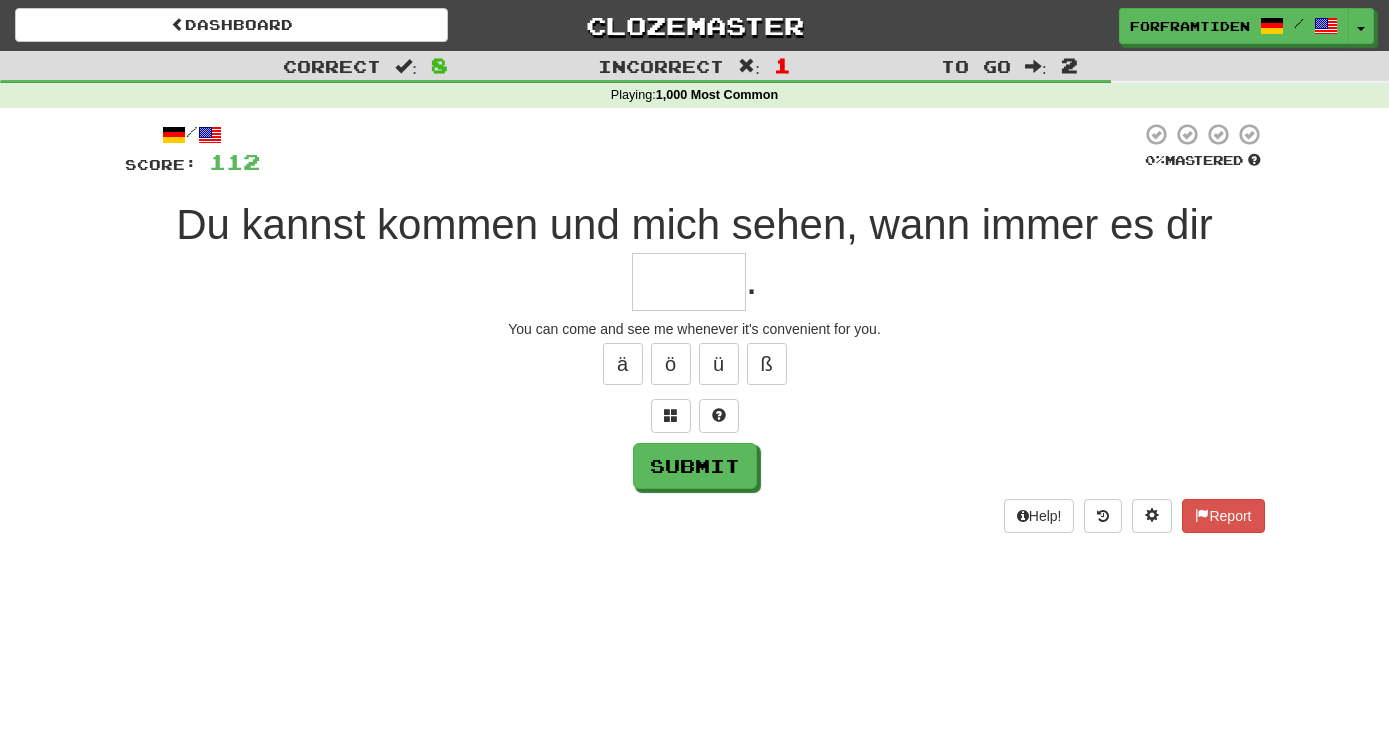 type on "*" 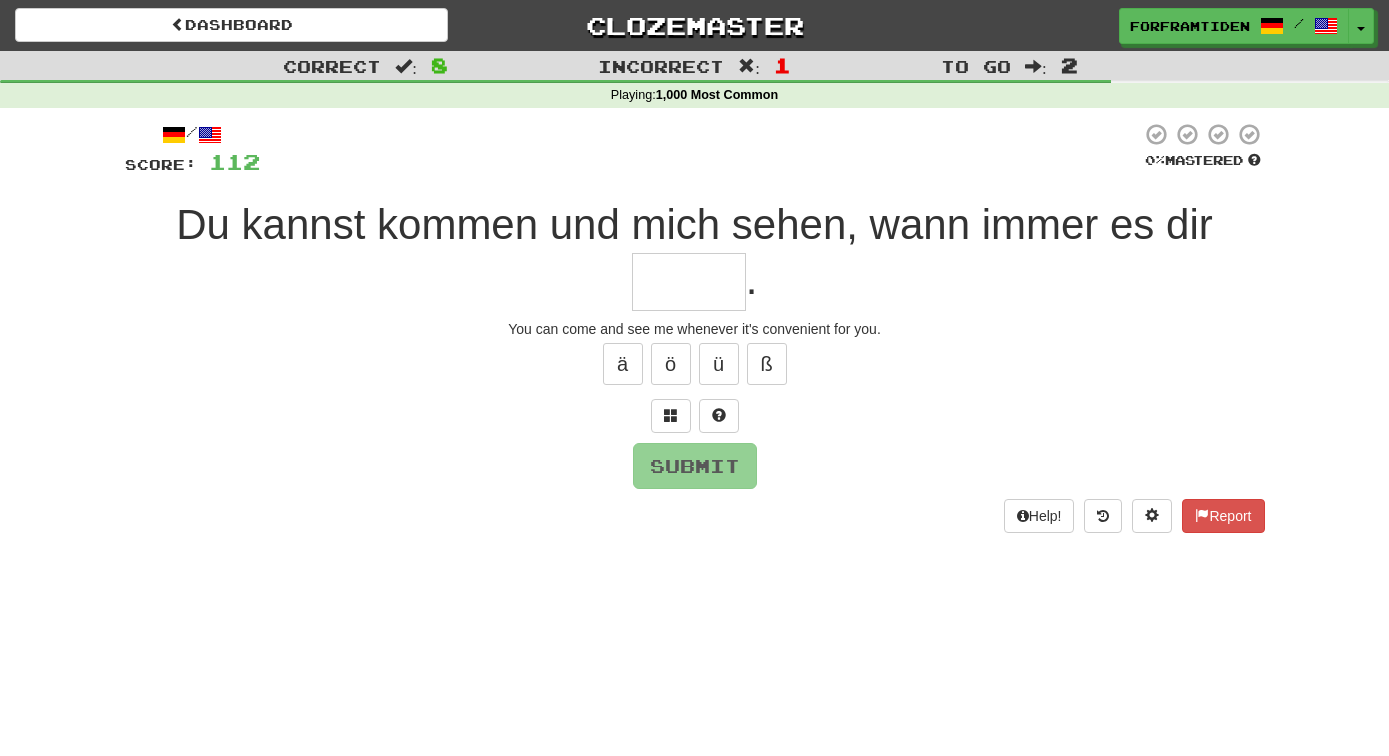 type on "*" 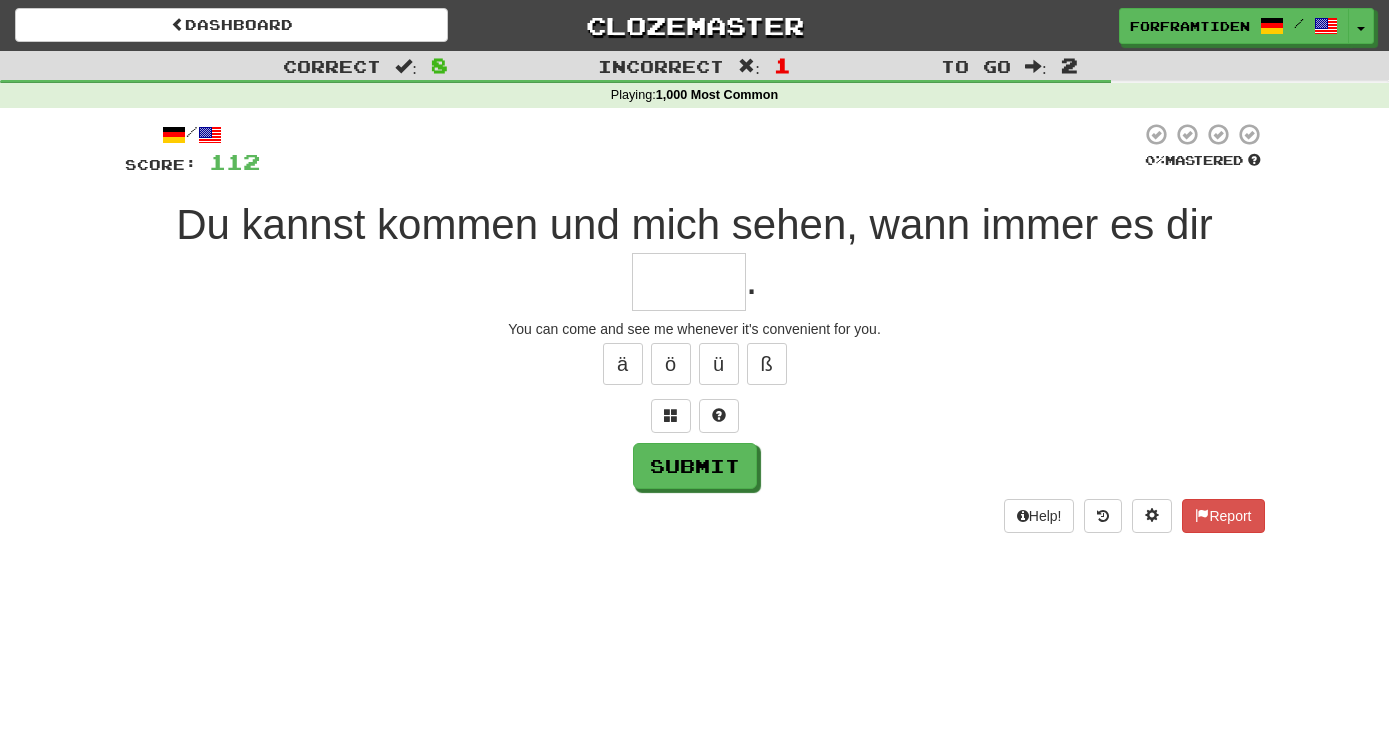 type on "*" 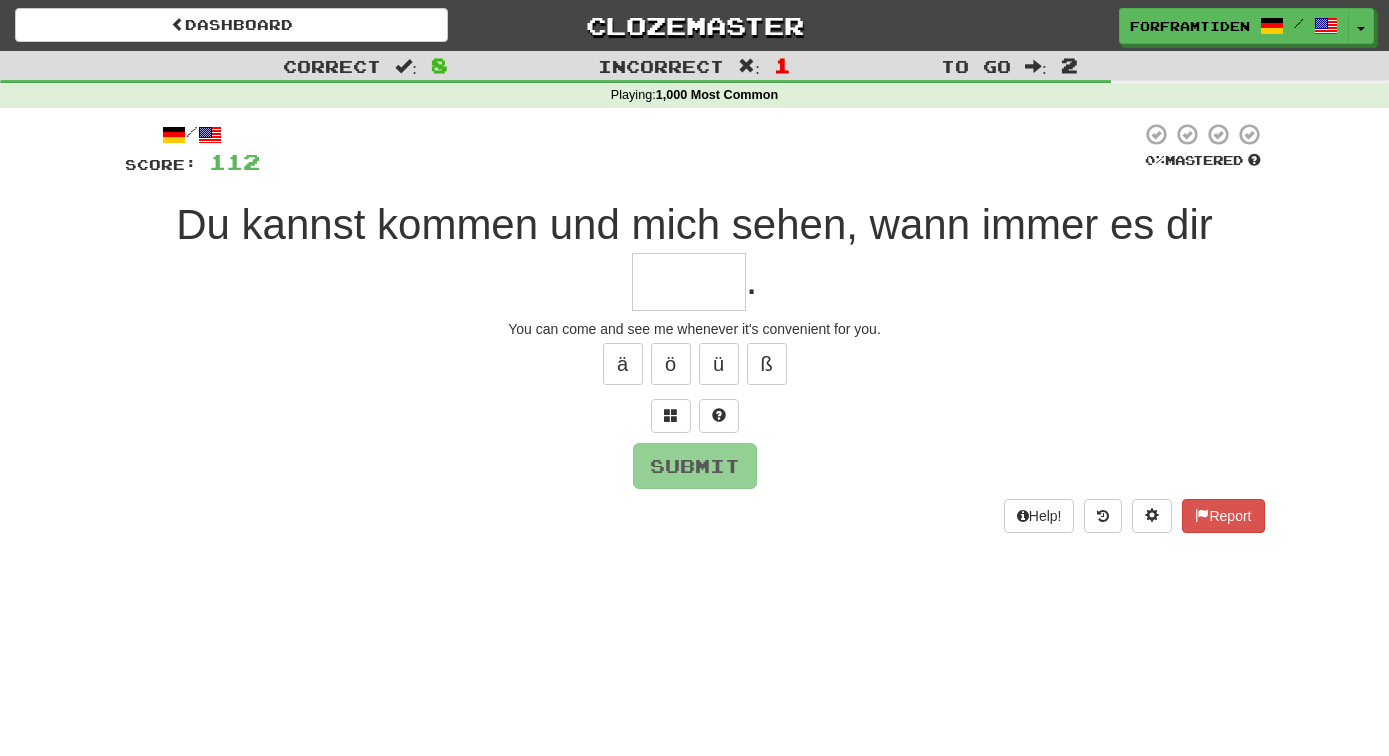 type on "*" 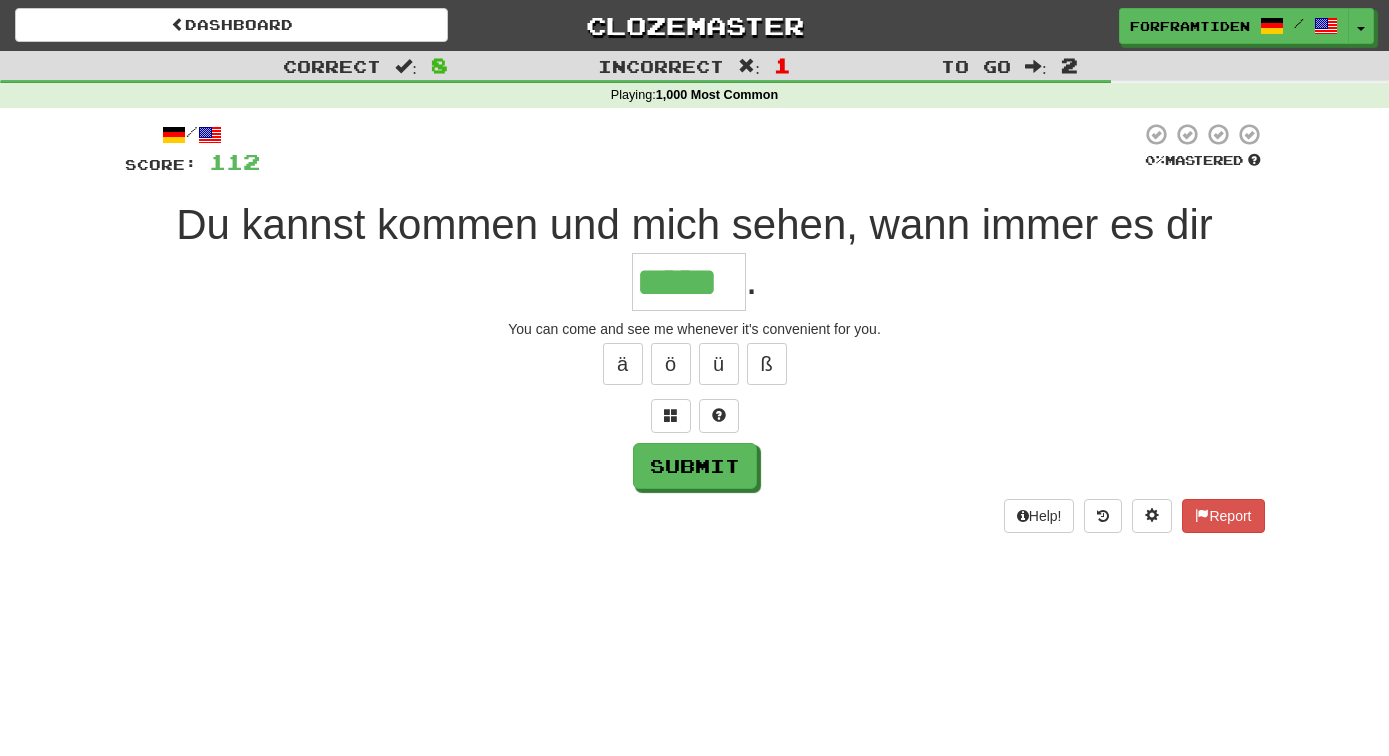 type on "*****" 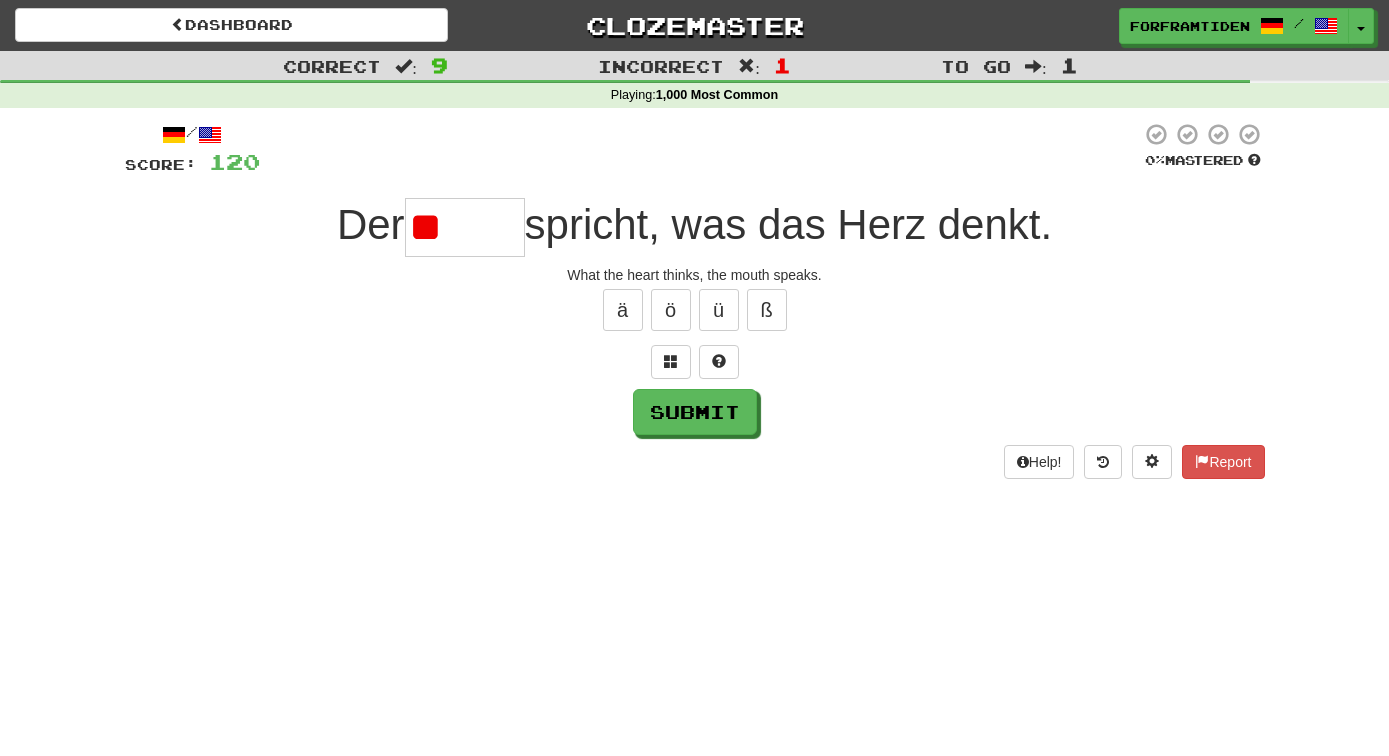 type on "*" 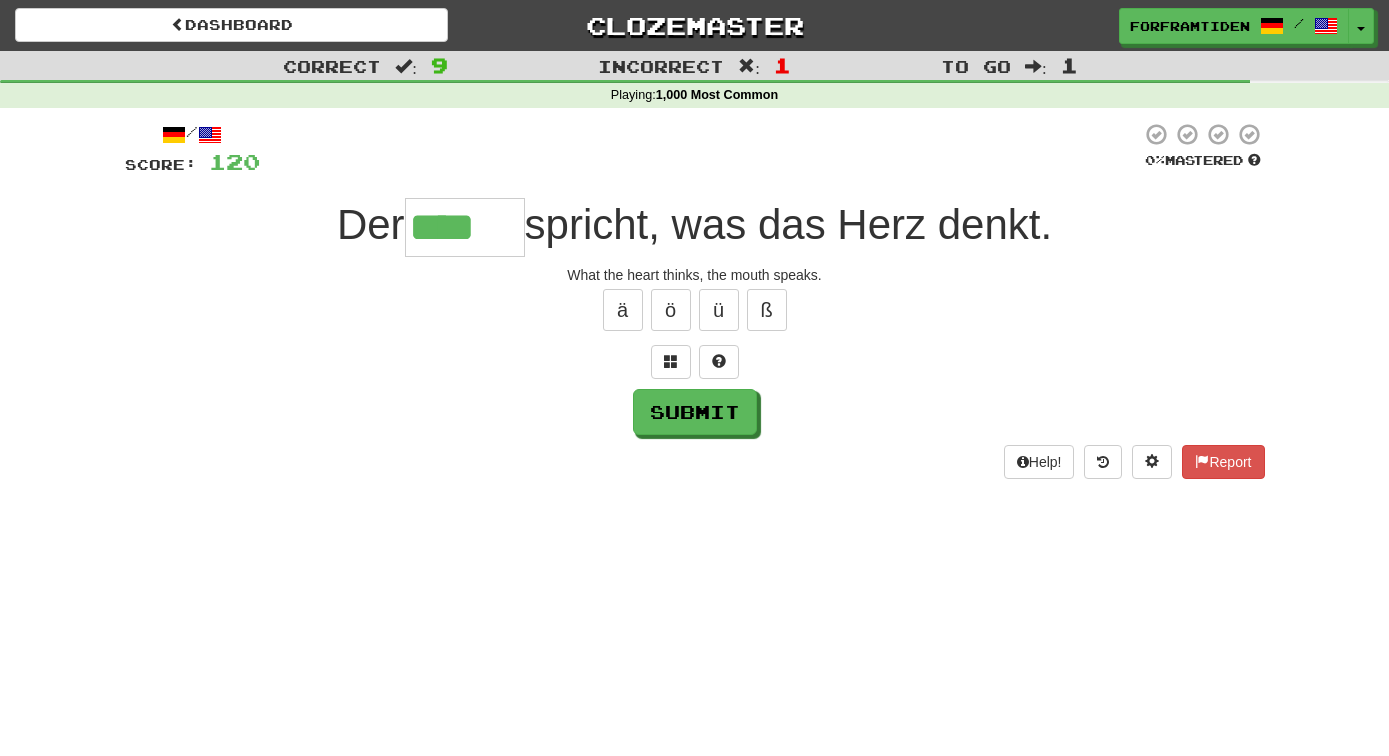 type on "****" 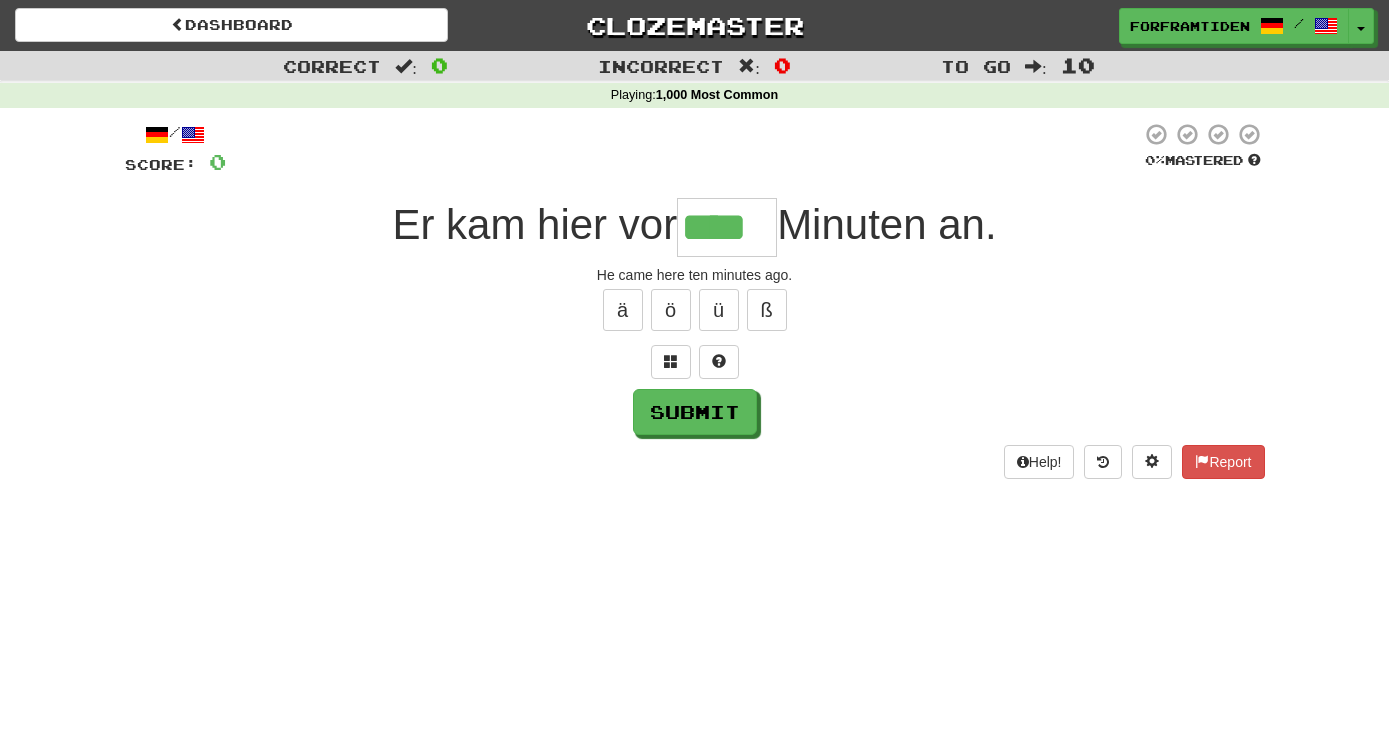 type on "****" 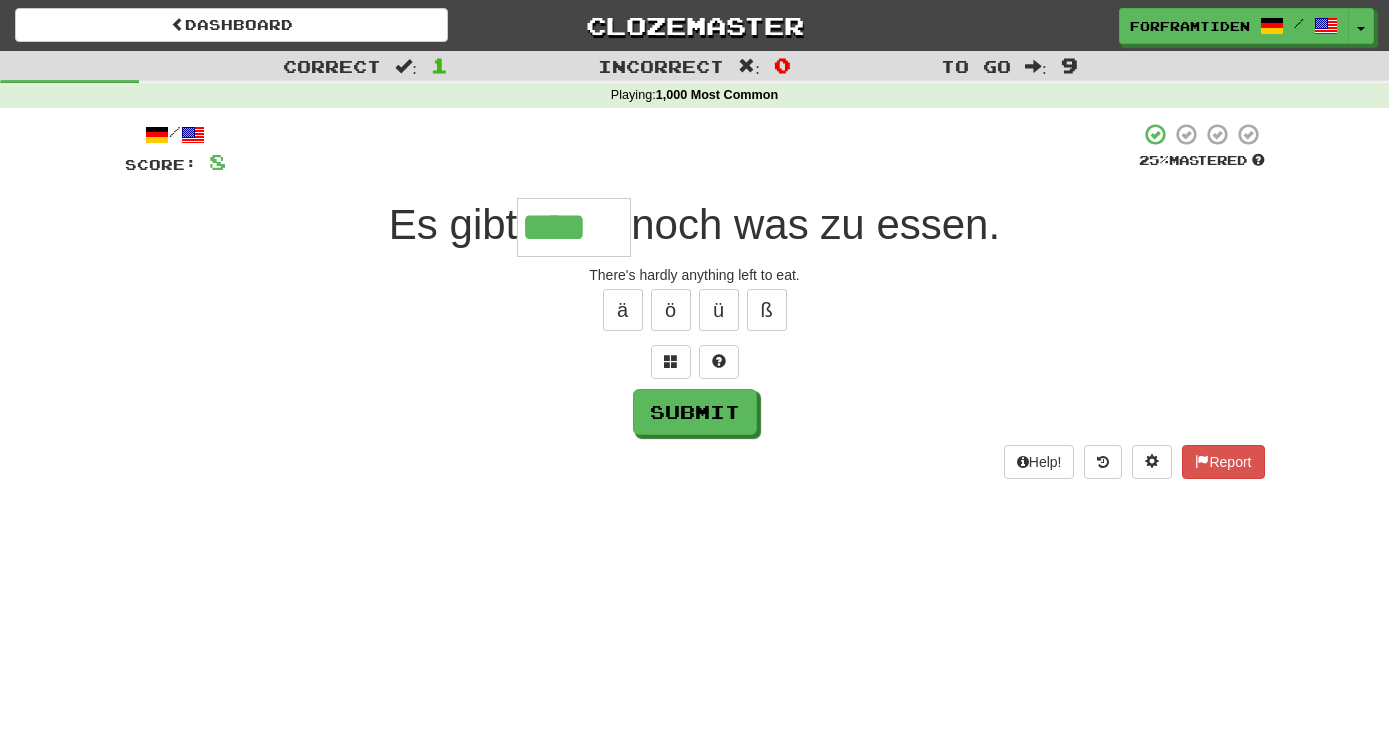 type on "****" 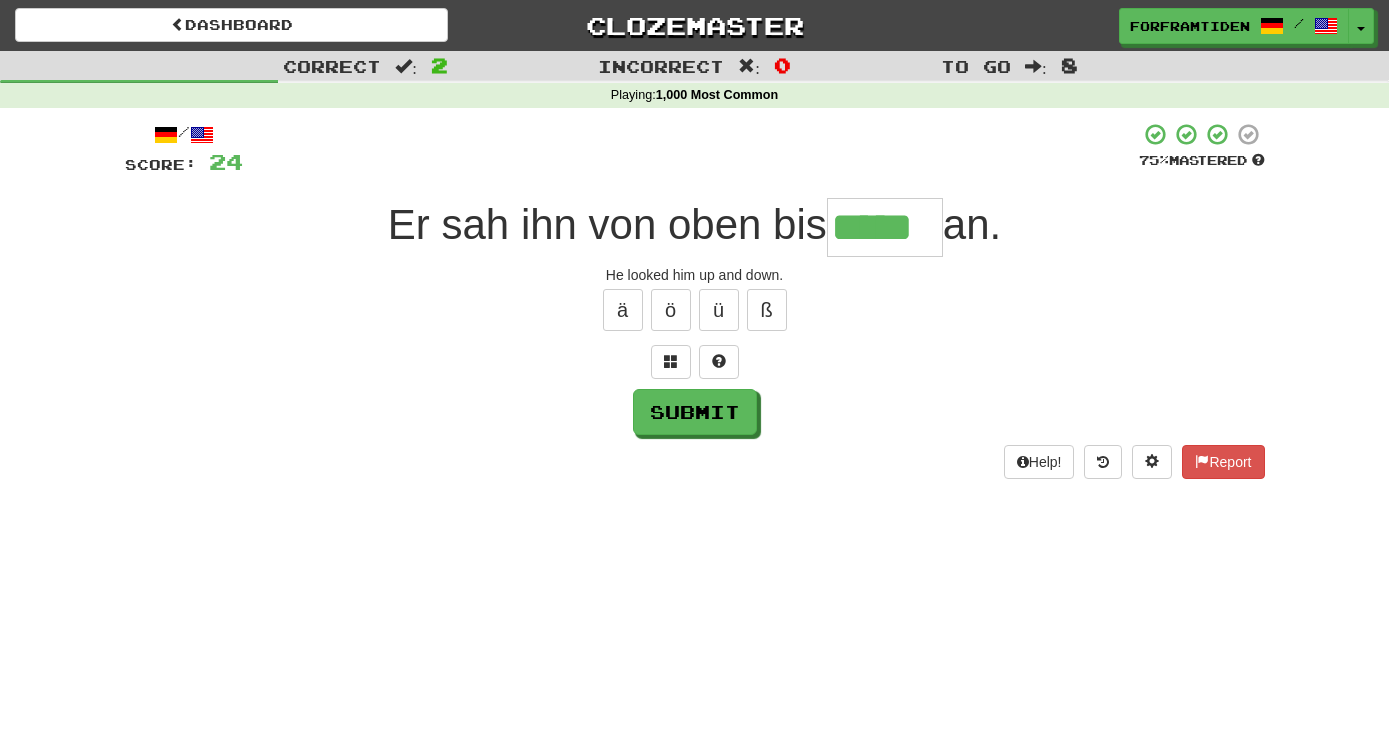 type on "*****" 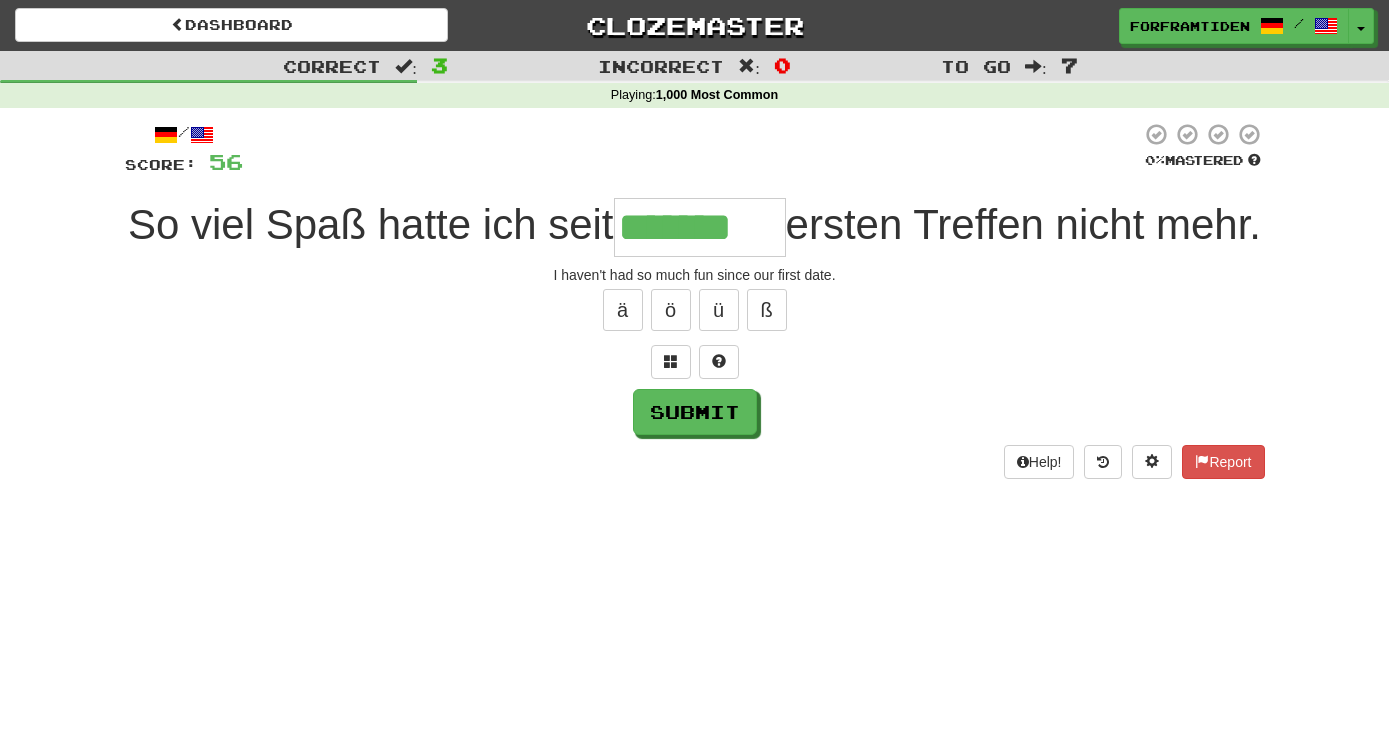 type on "*******" 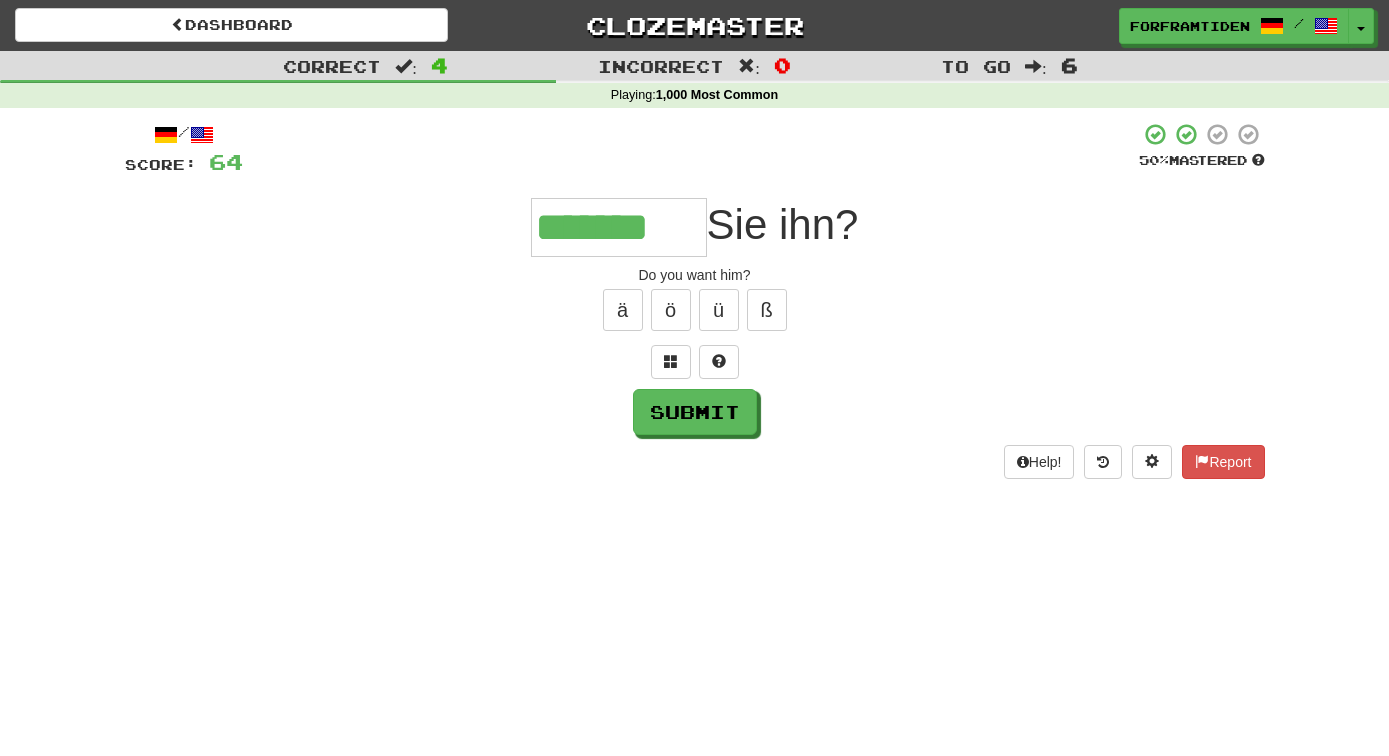 type on "*******" 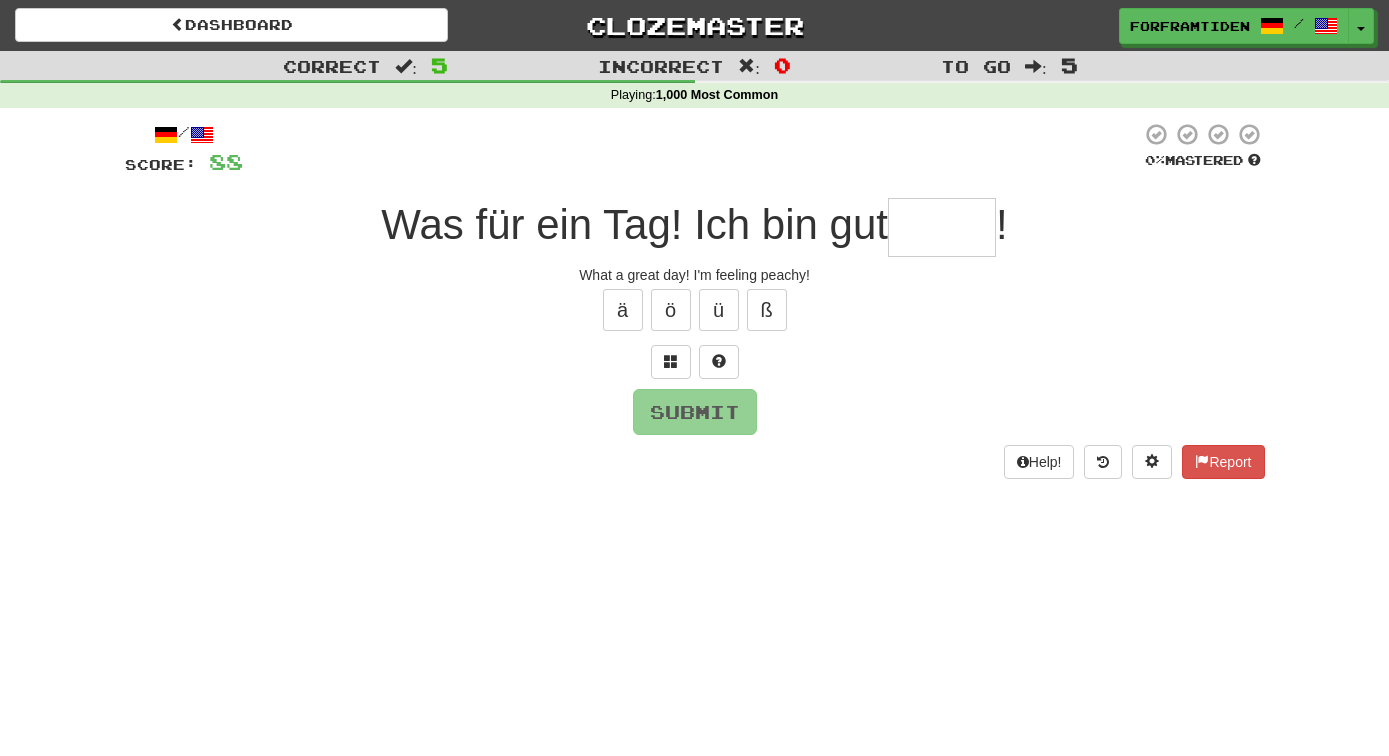 type on "*" 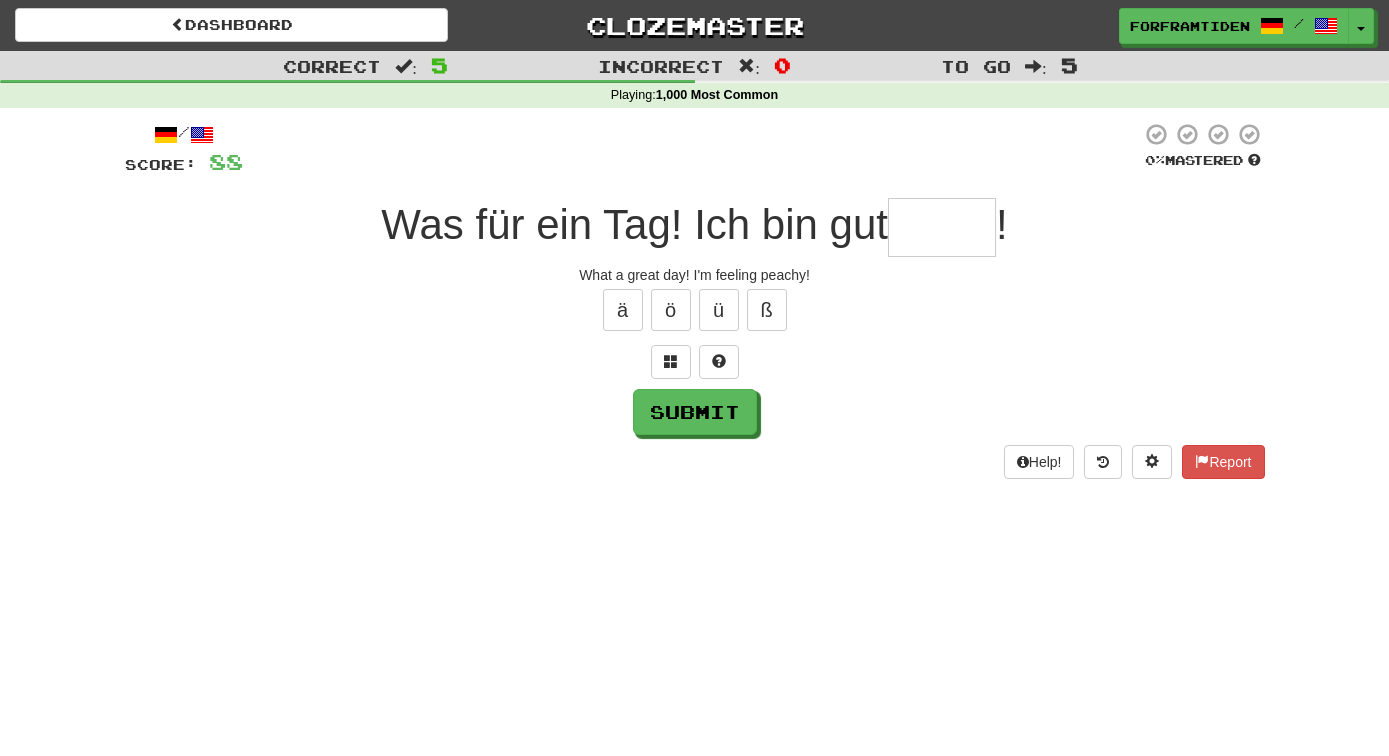 type on "*" 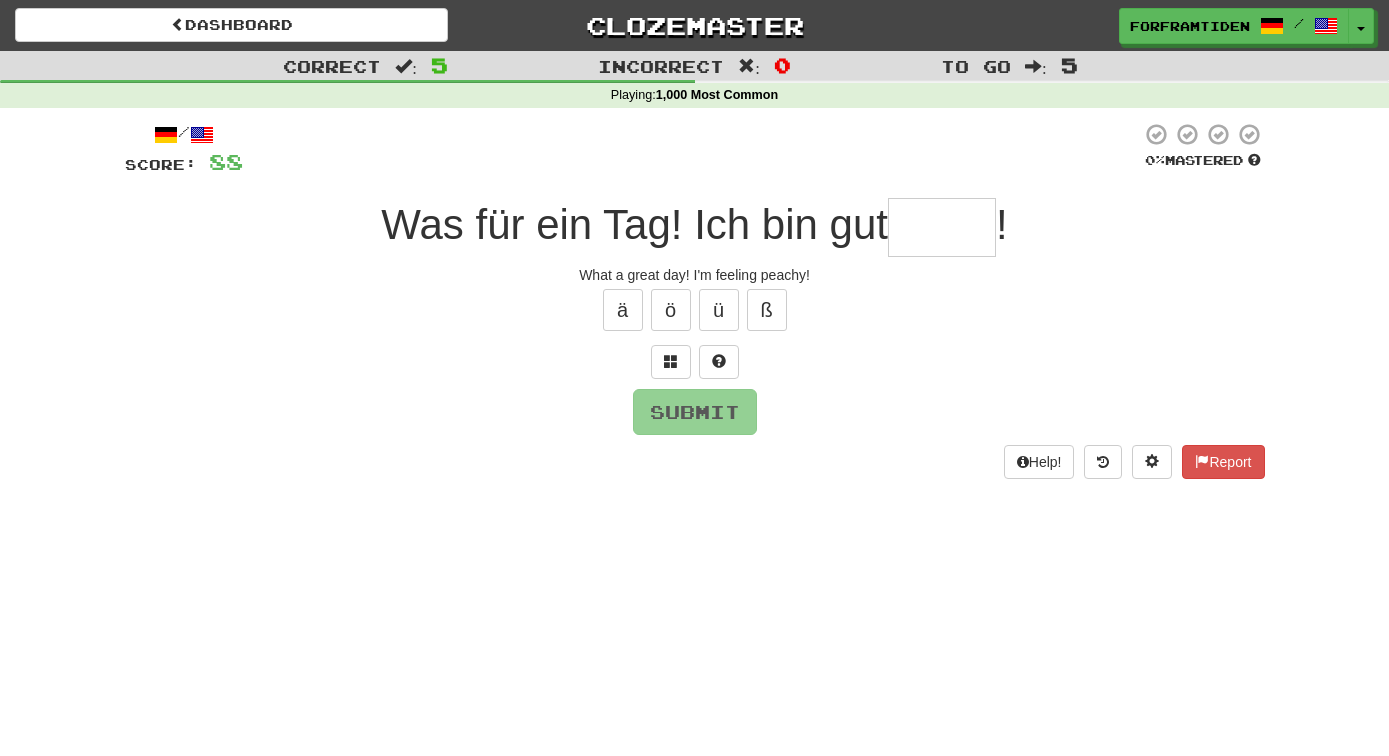 type on "*" 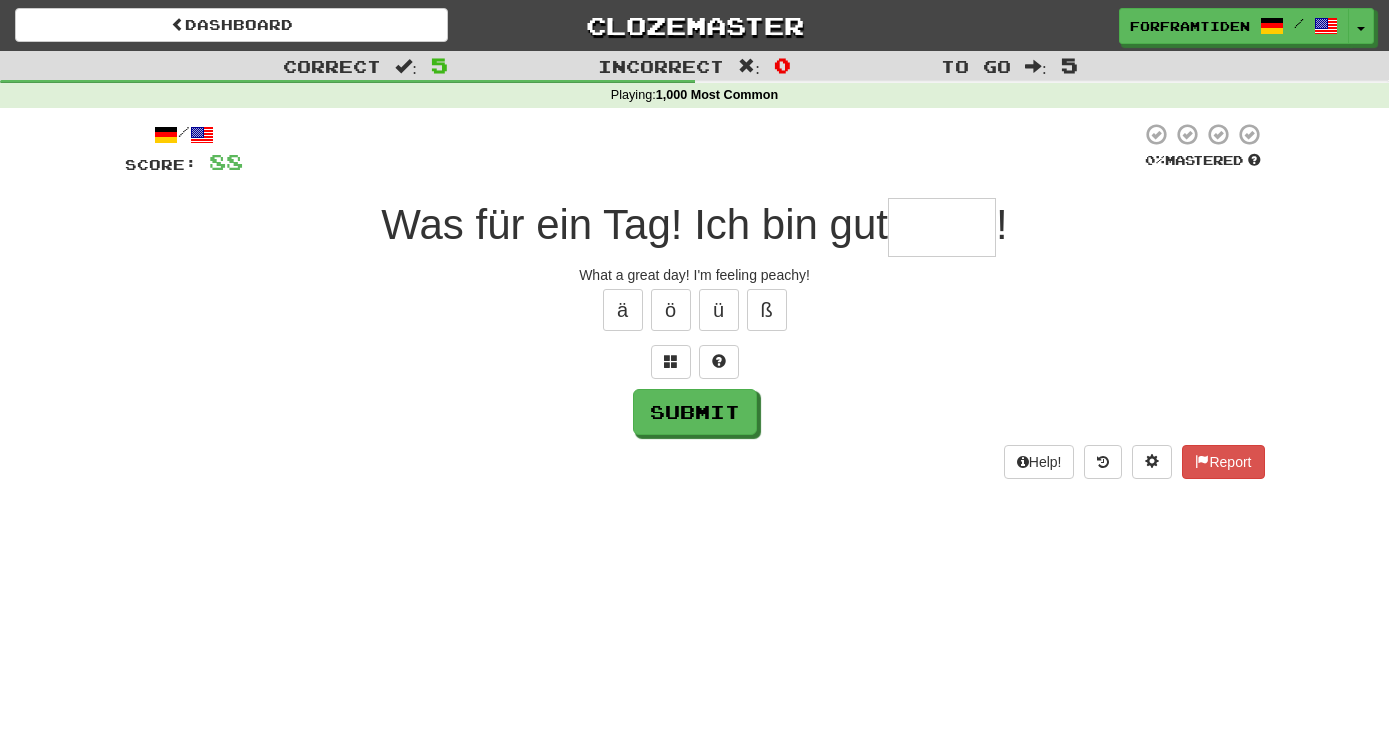 type on "*" 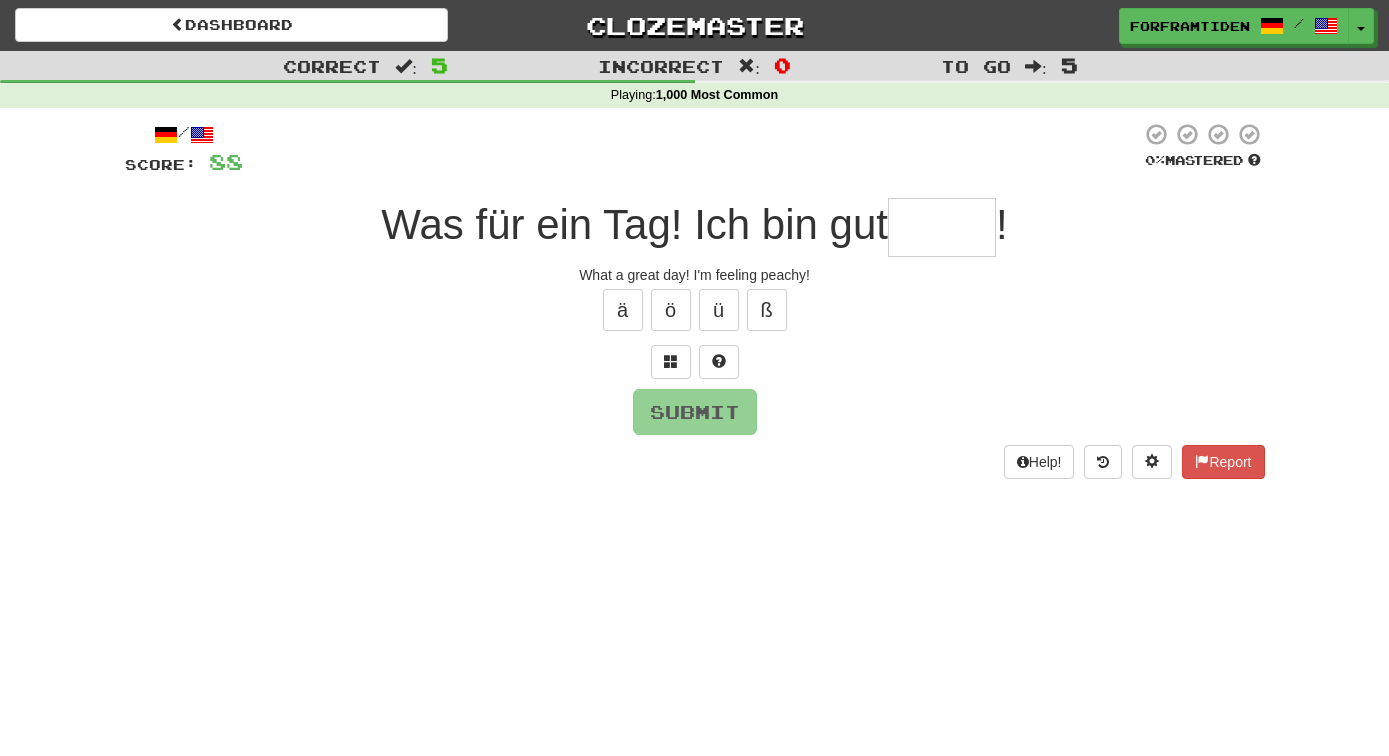 type on "*" 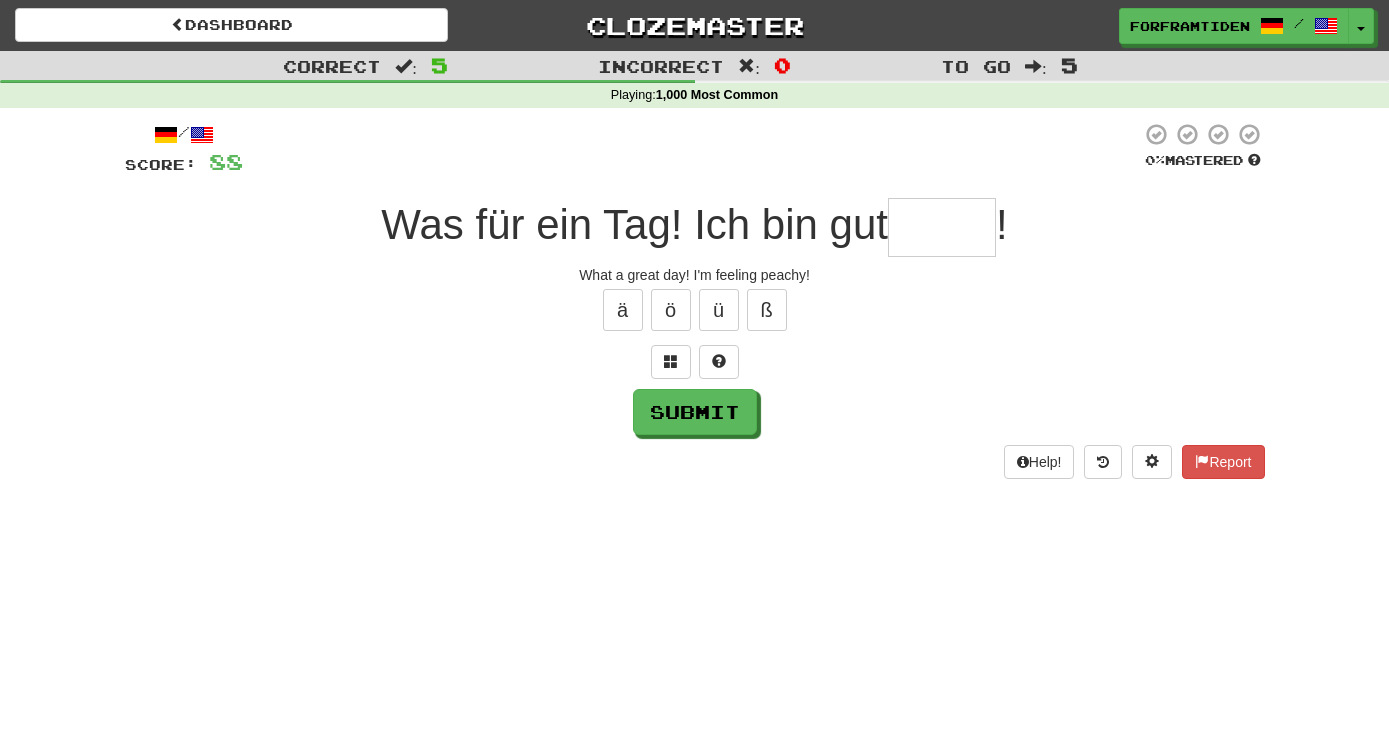 type on "*" 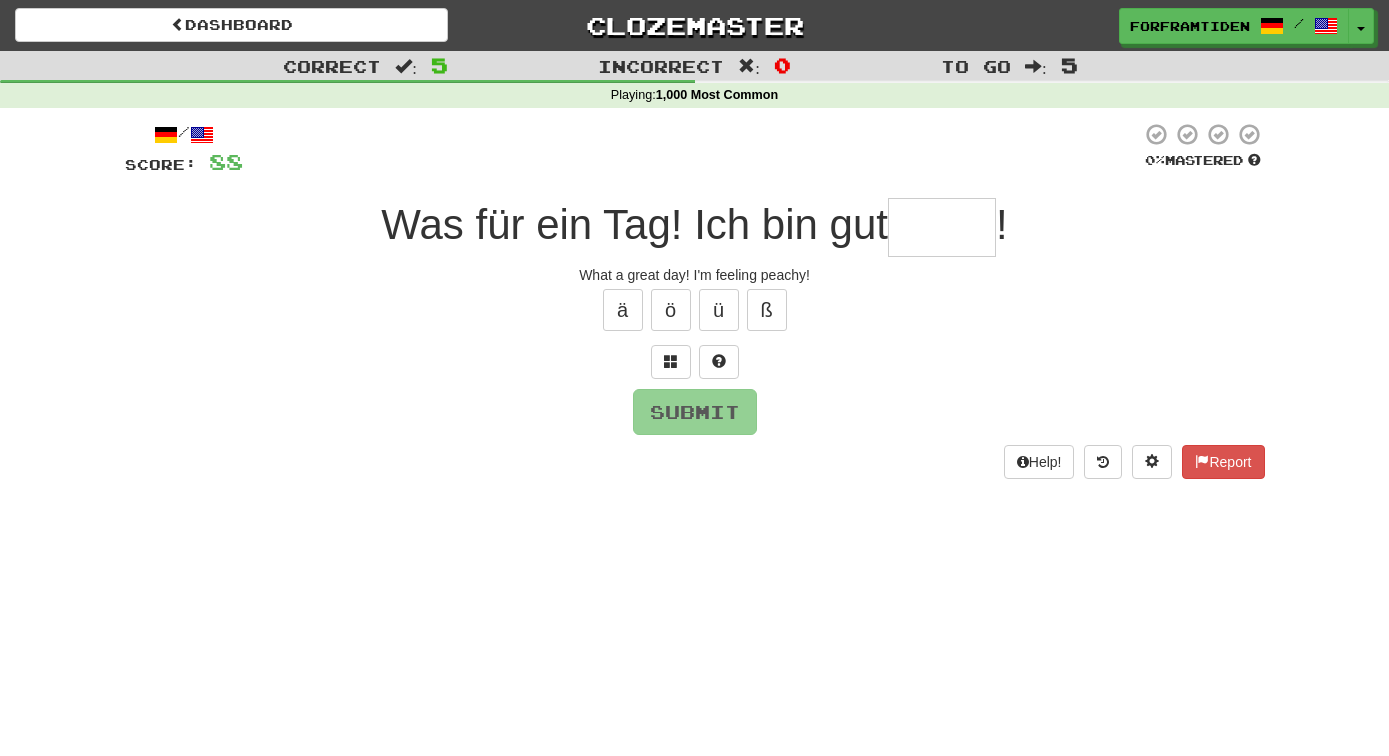 type on "*" 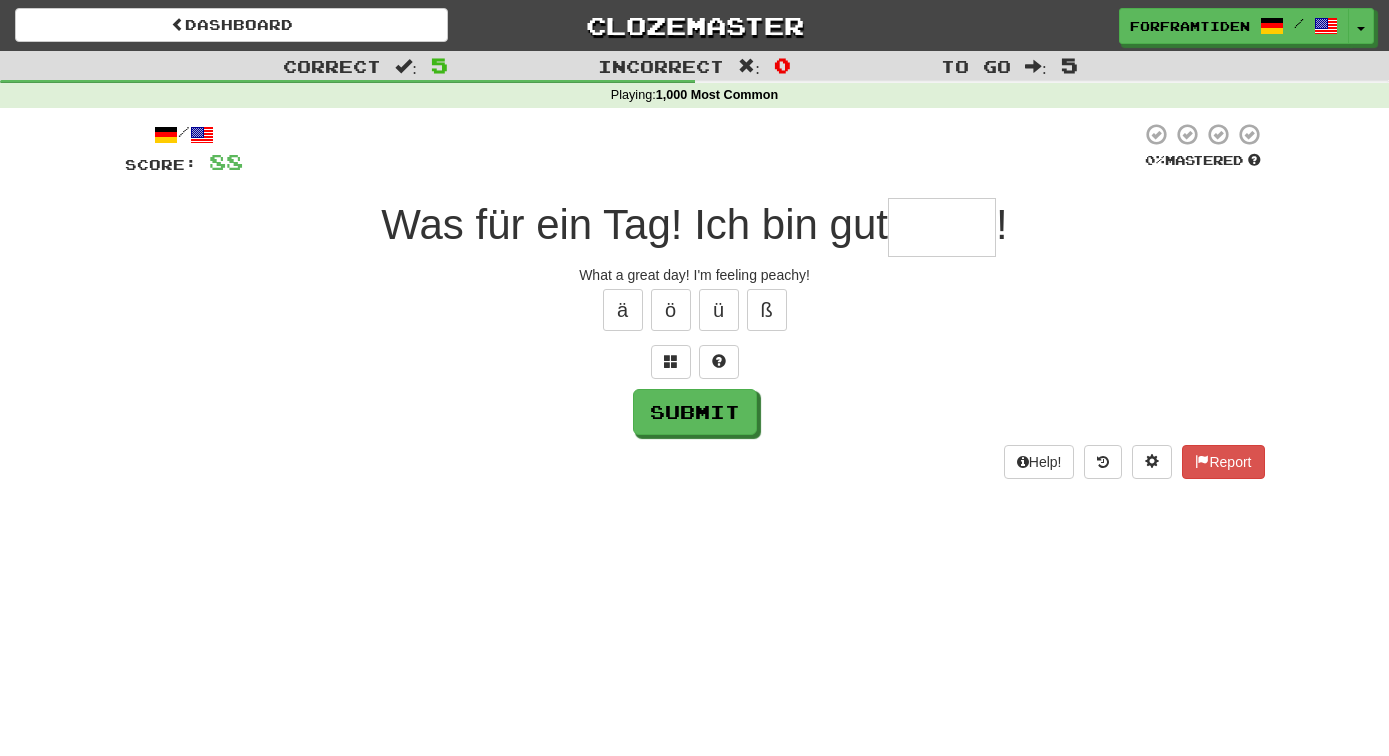 type on "*" 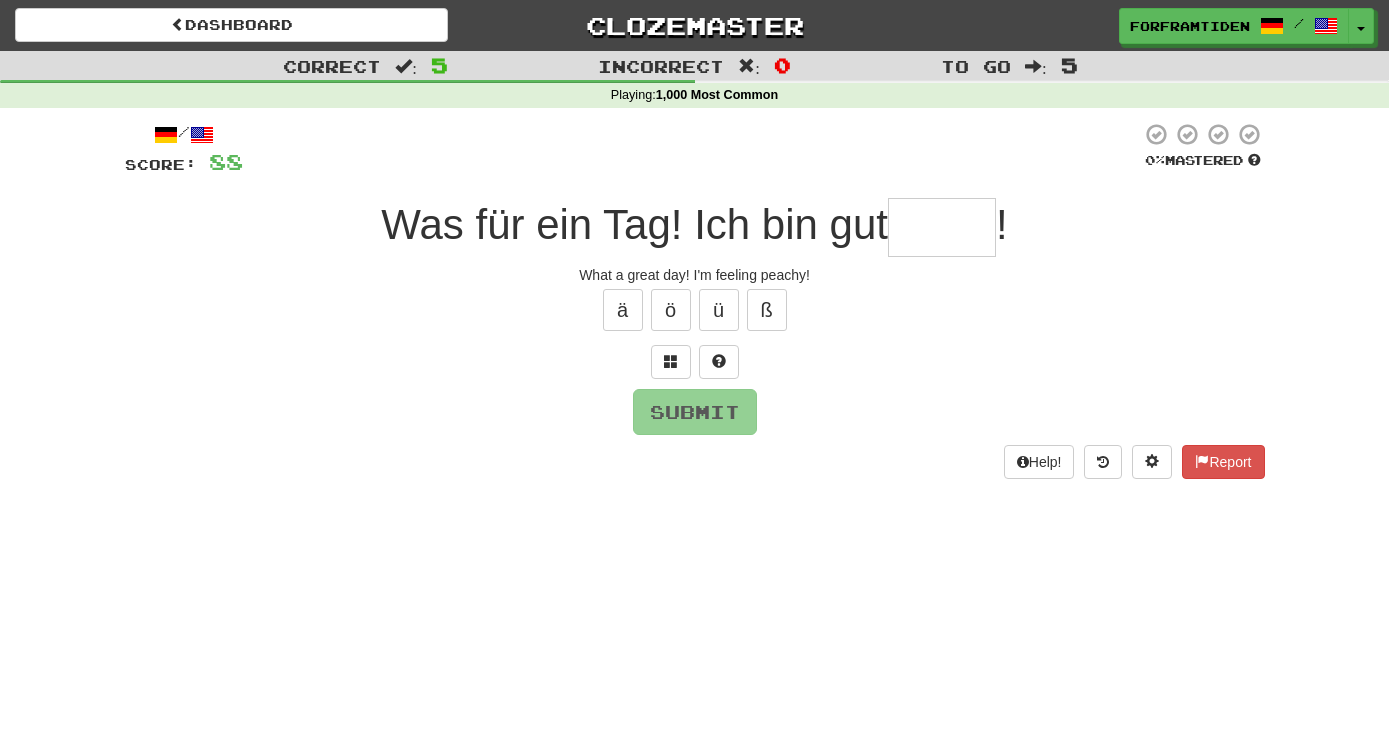 type on "*" 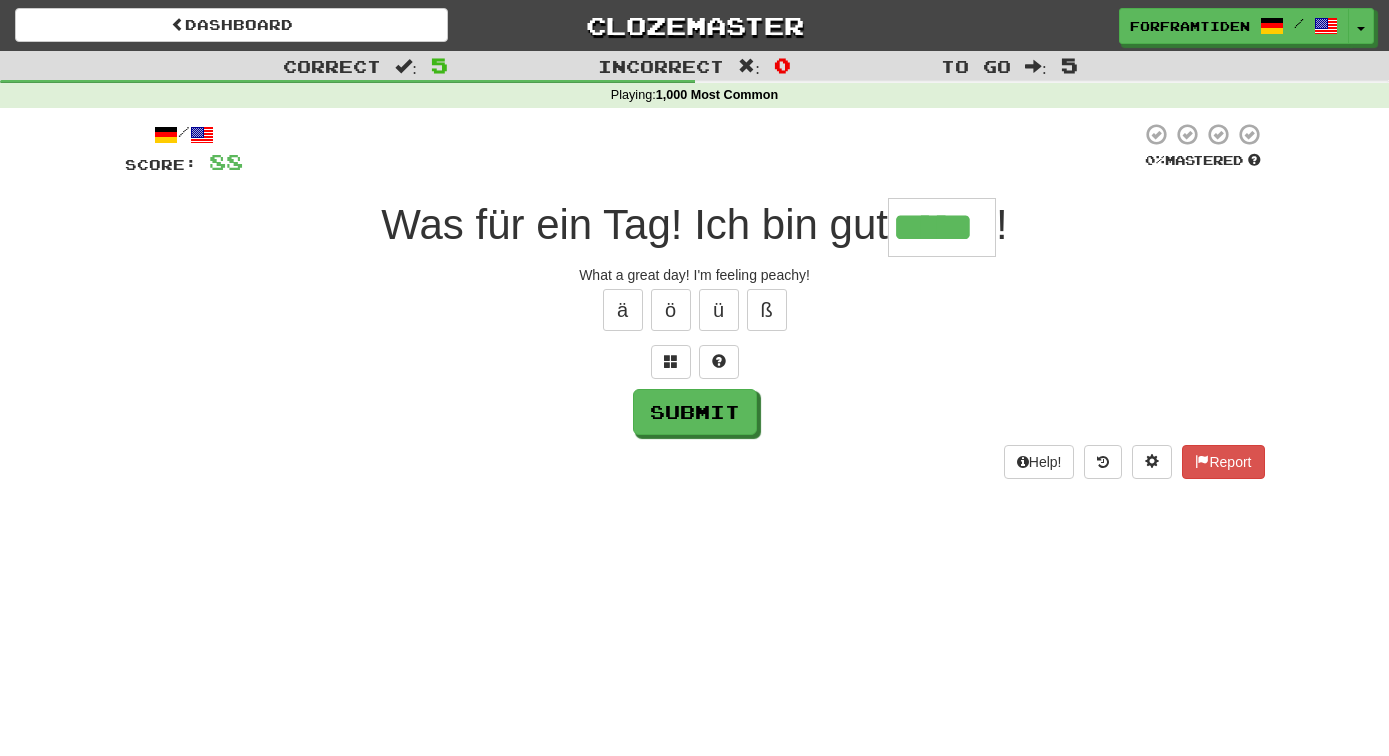 type on "*****" 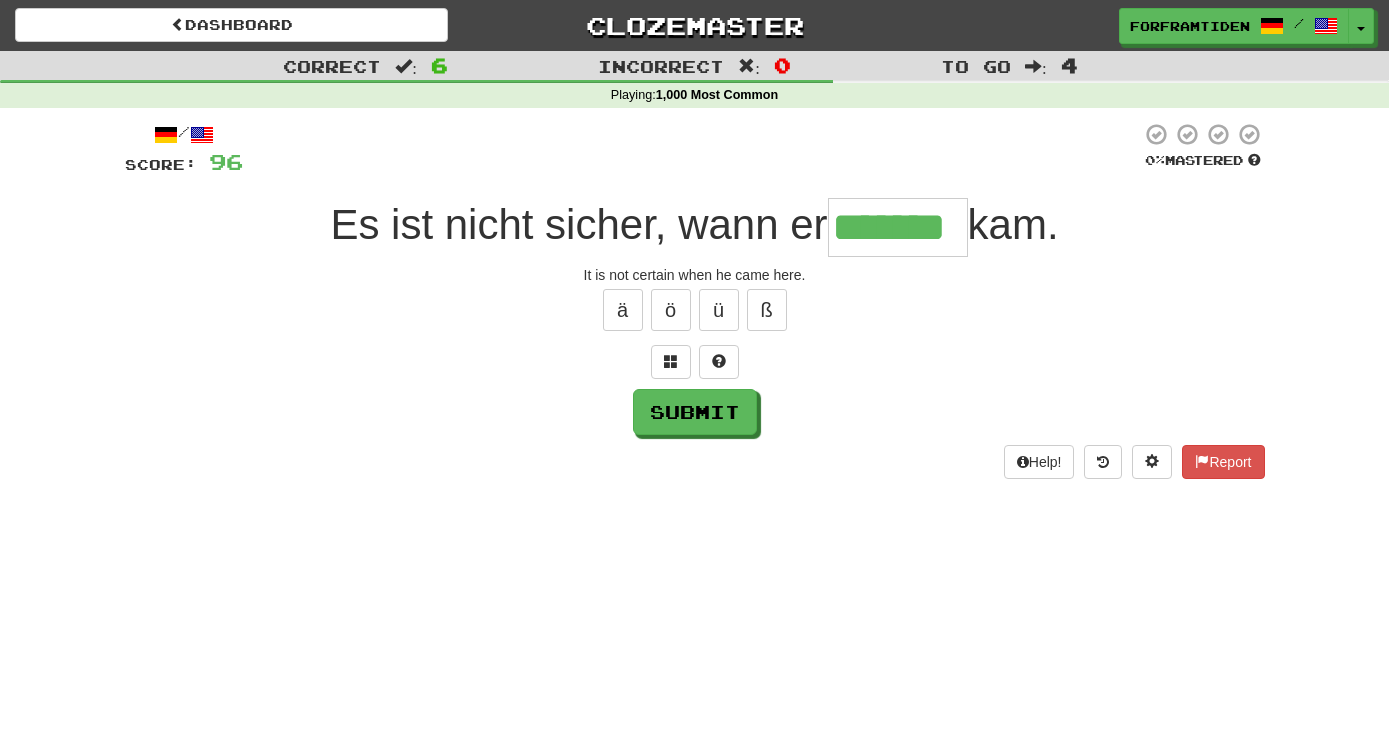 type on "*******" 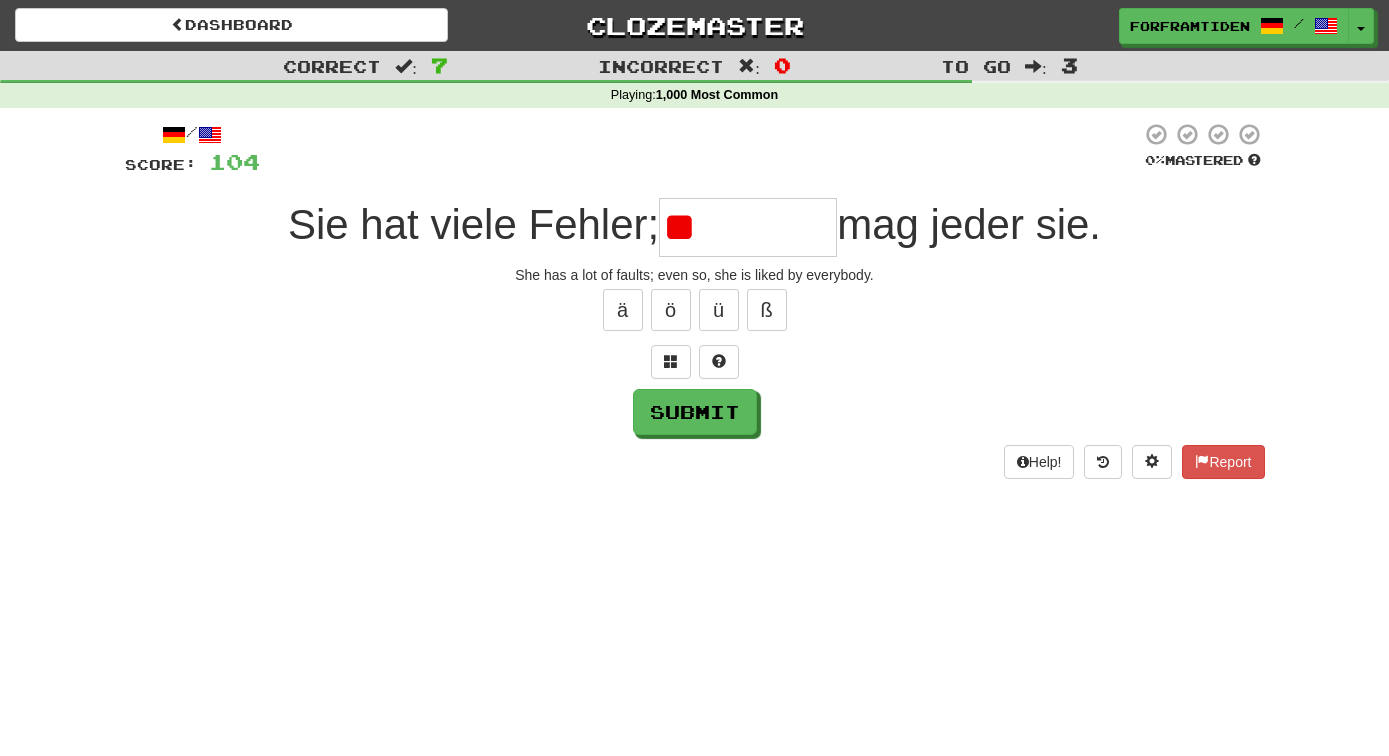 type on "*" 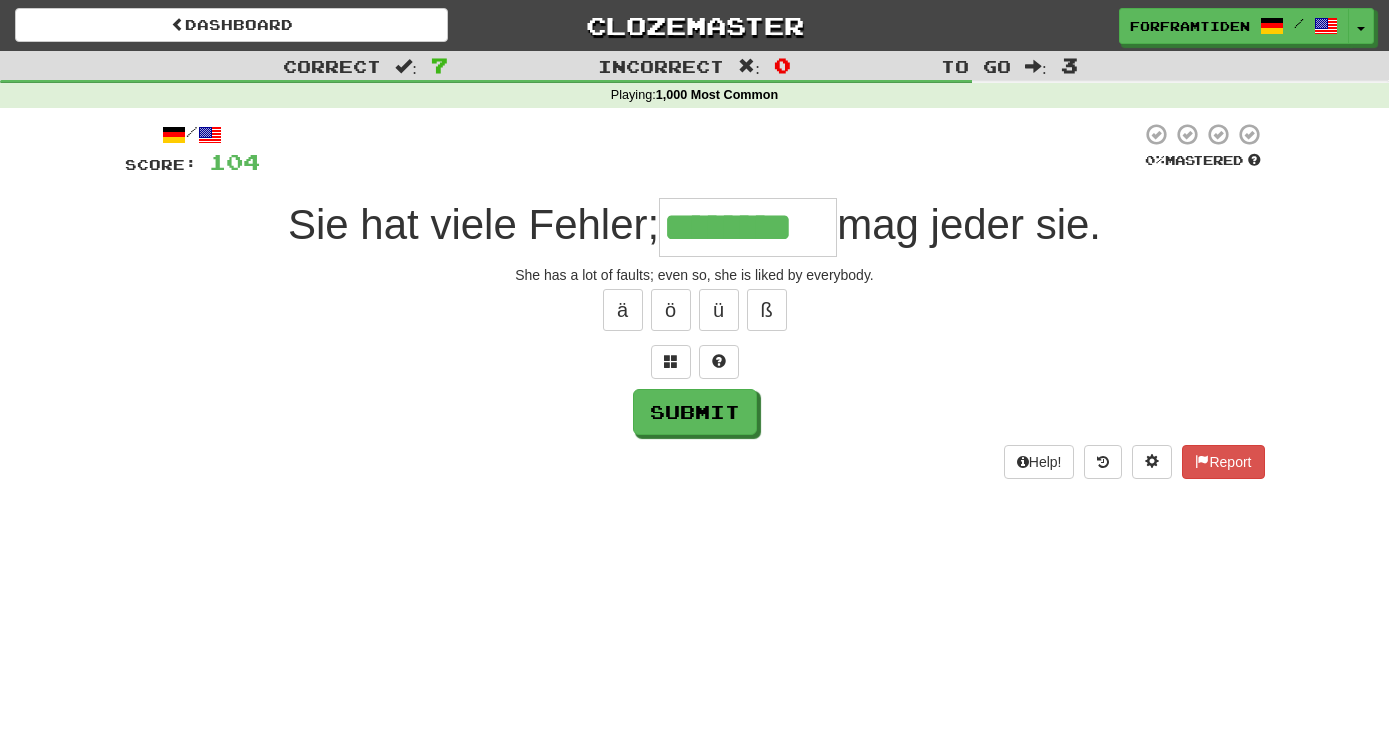 type on "********" 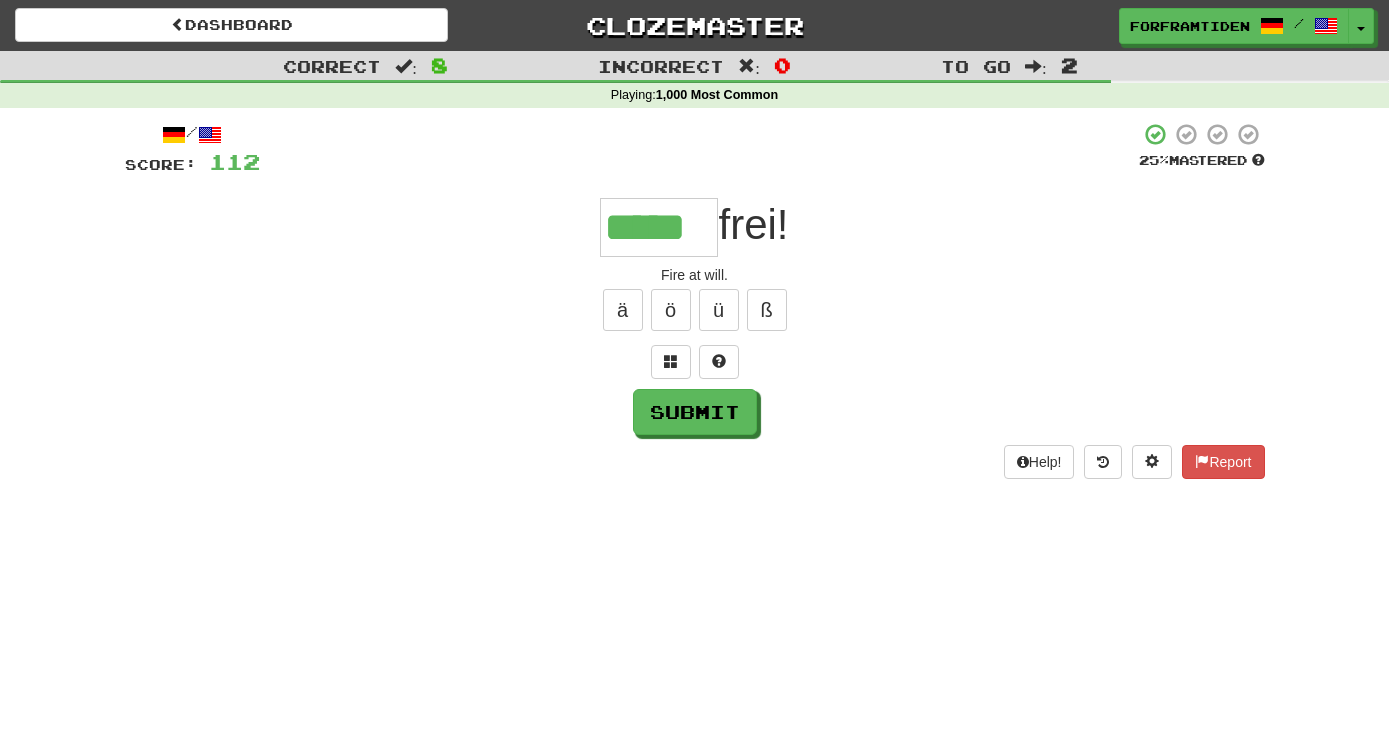 type on "*****" 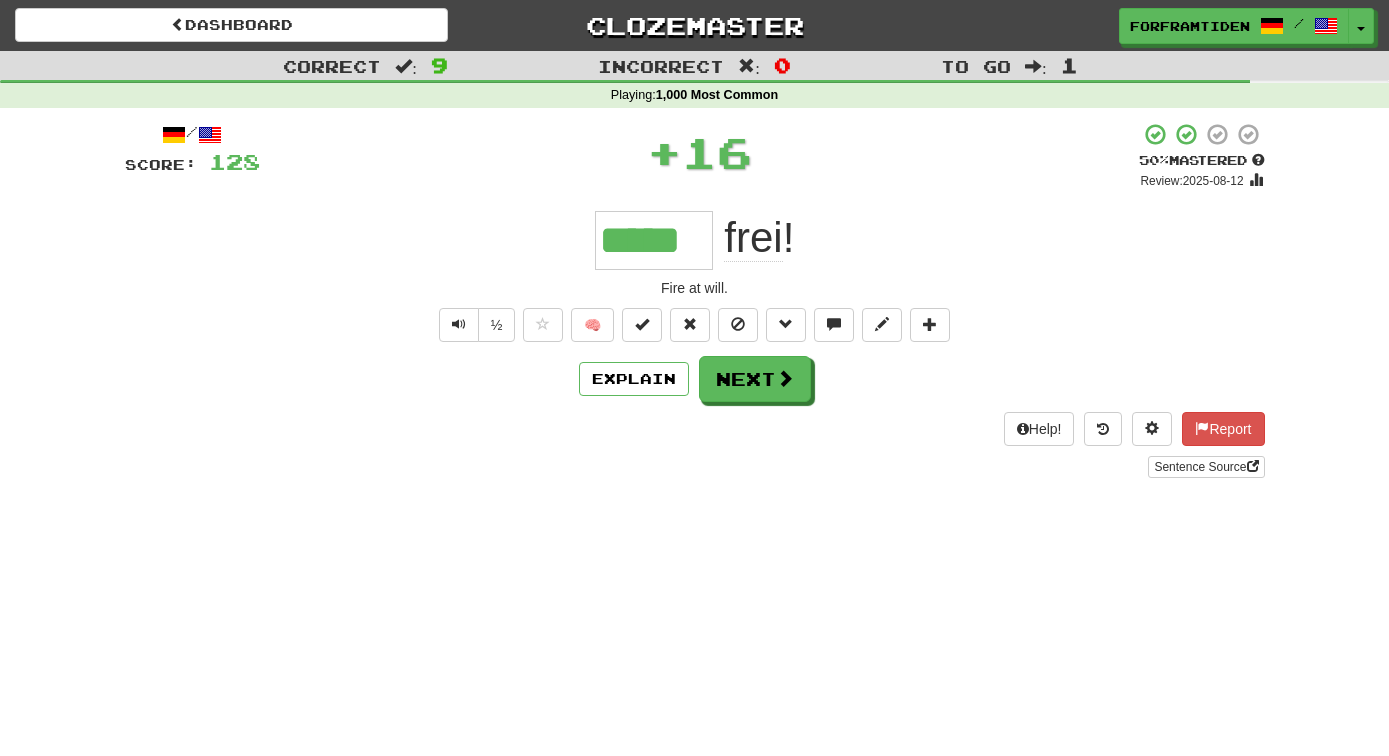 type 